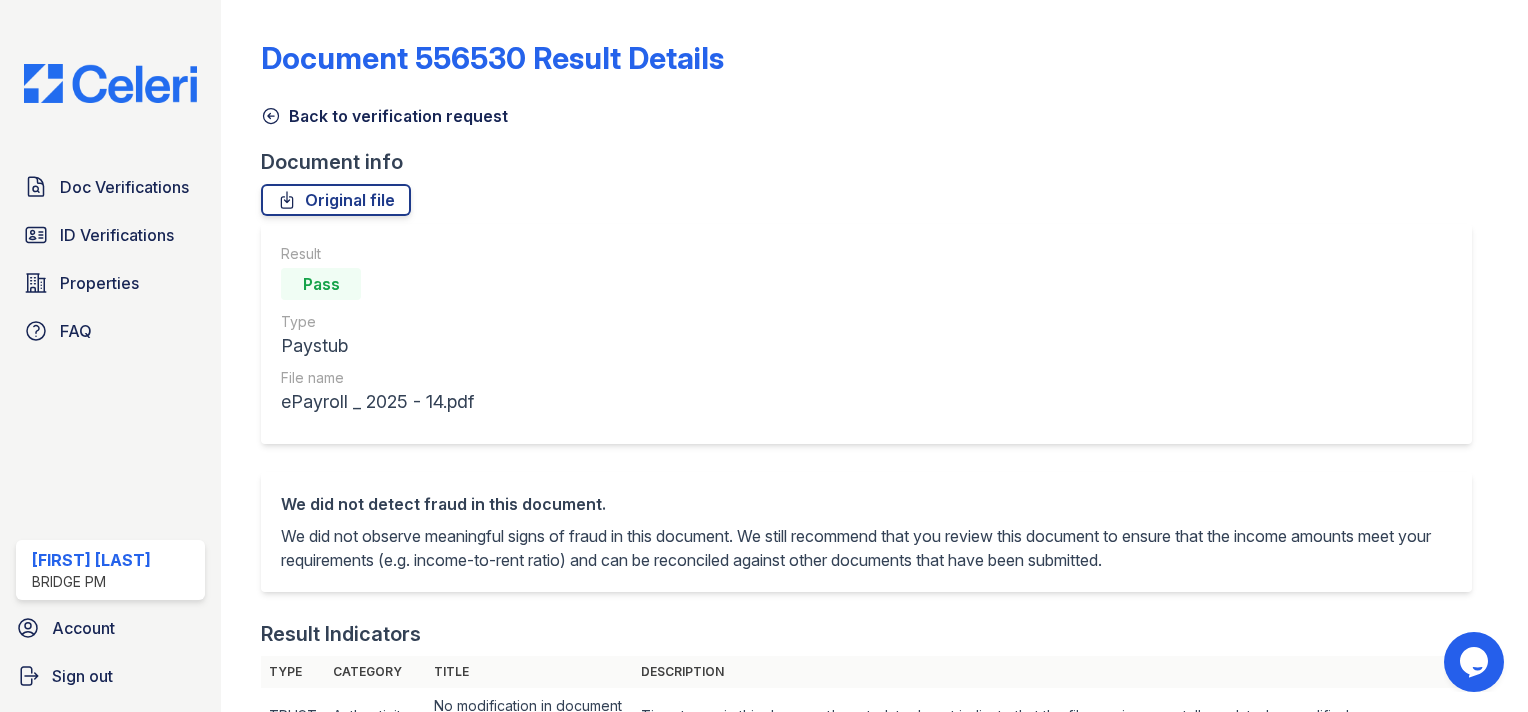 scroll, scrollTop: 0, scrollLeft: 0, axis: both 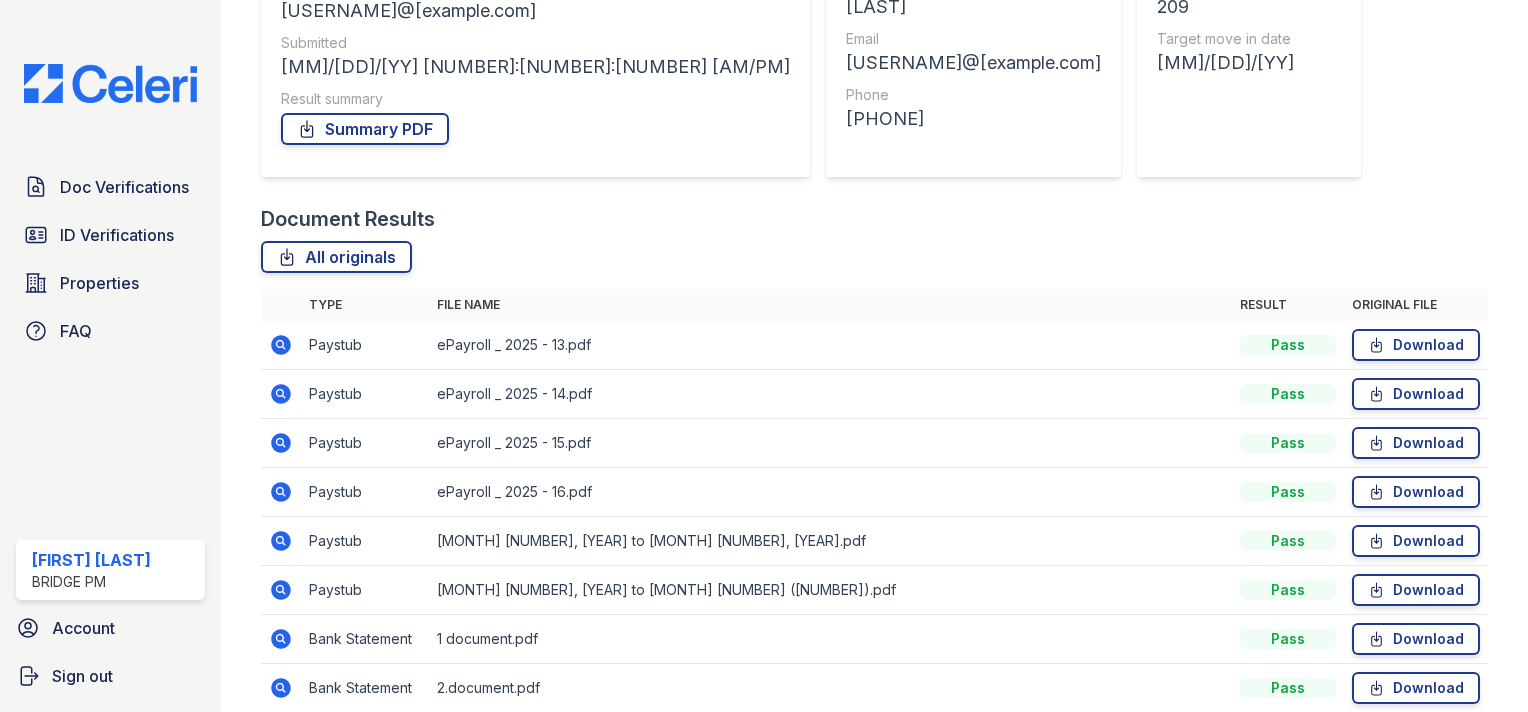 click at bounding box center [281, 345] 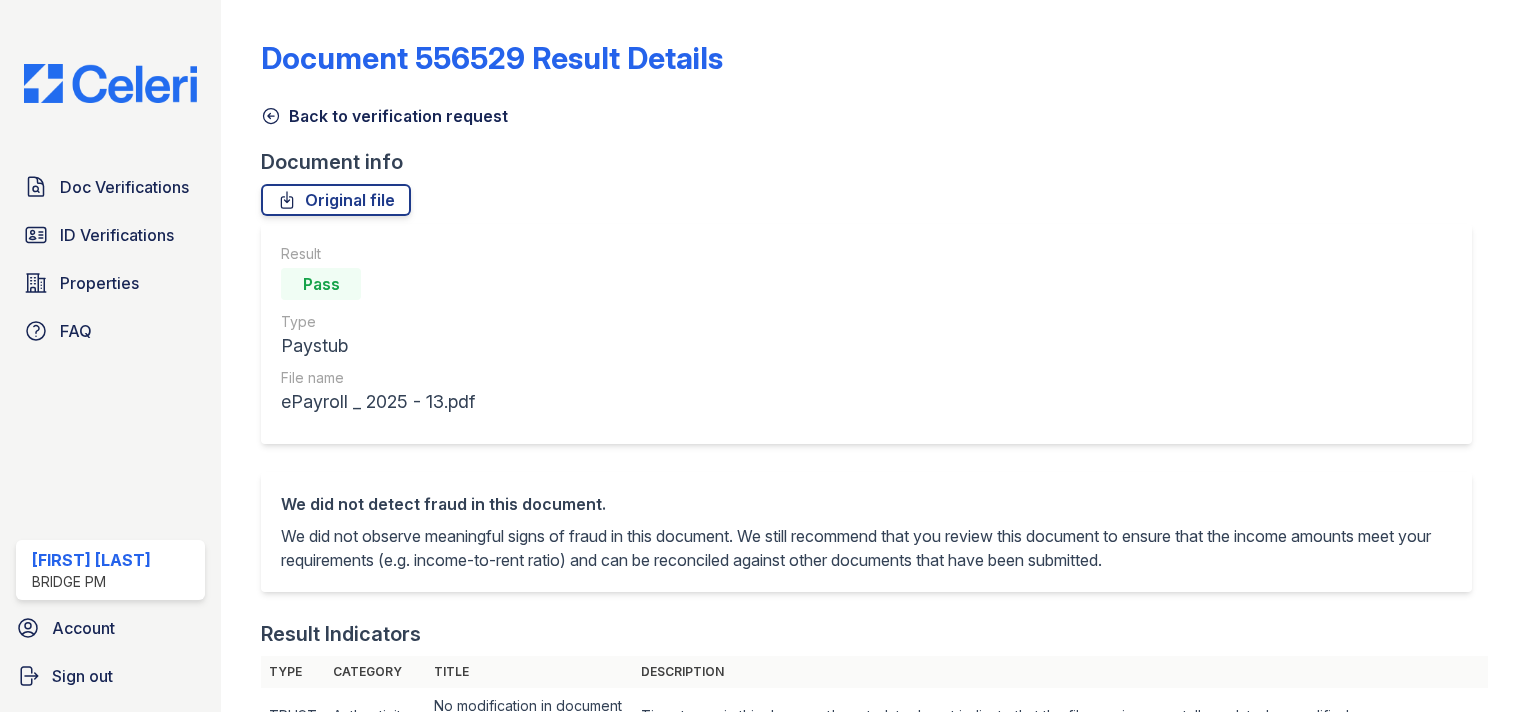 scroll, scrollTop: 0, scrollLeft: 0, axis: both 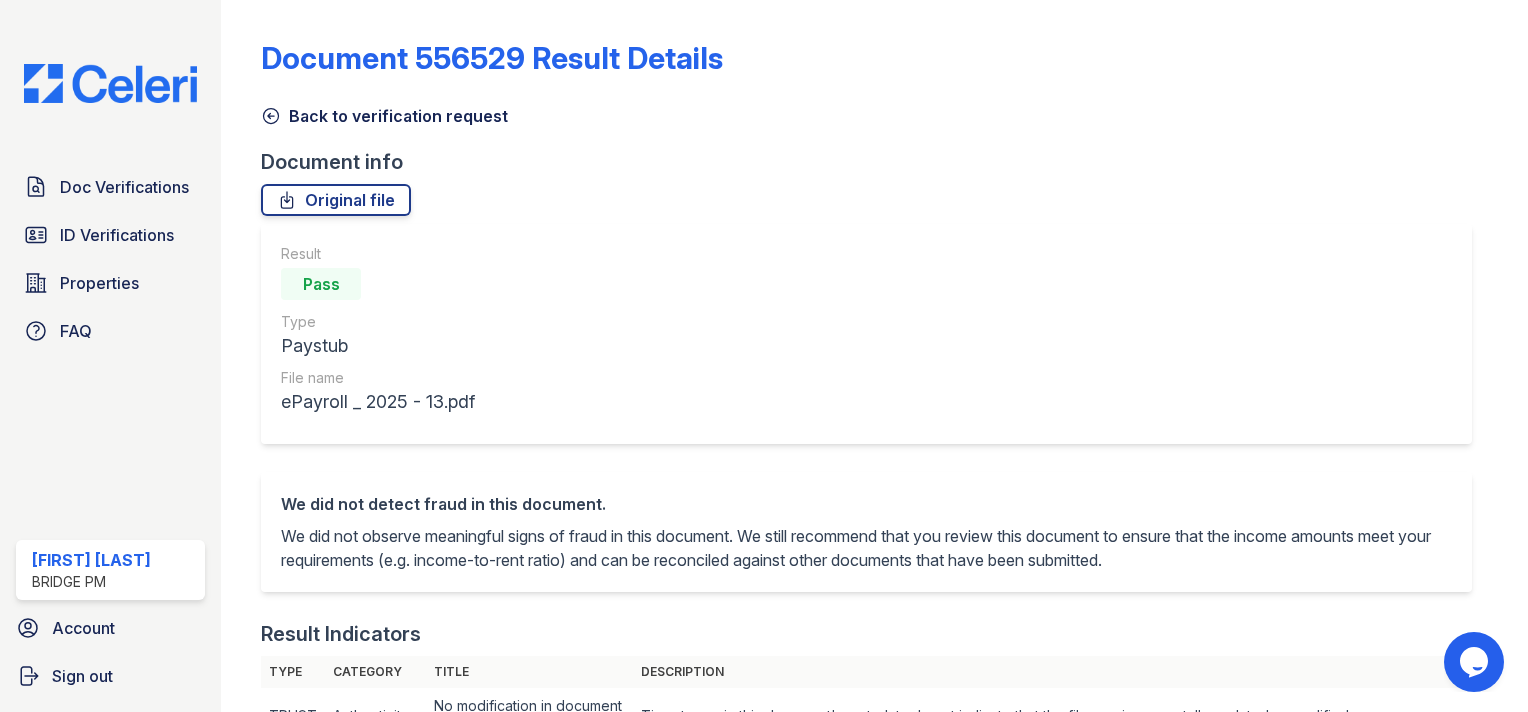 click 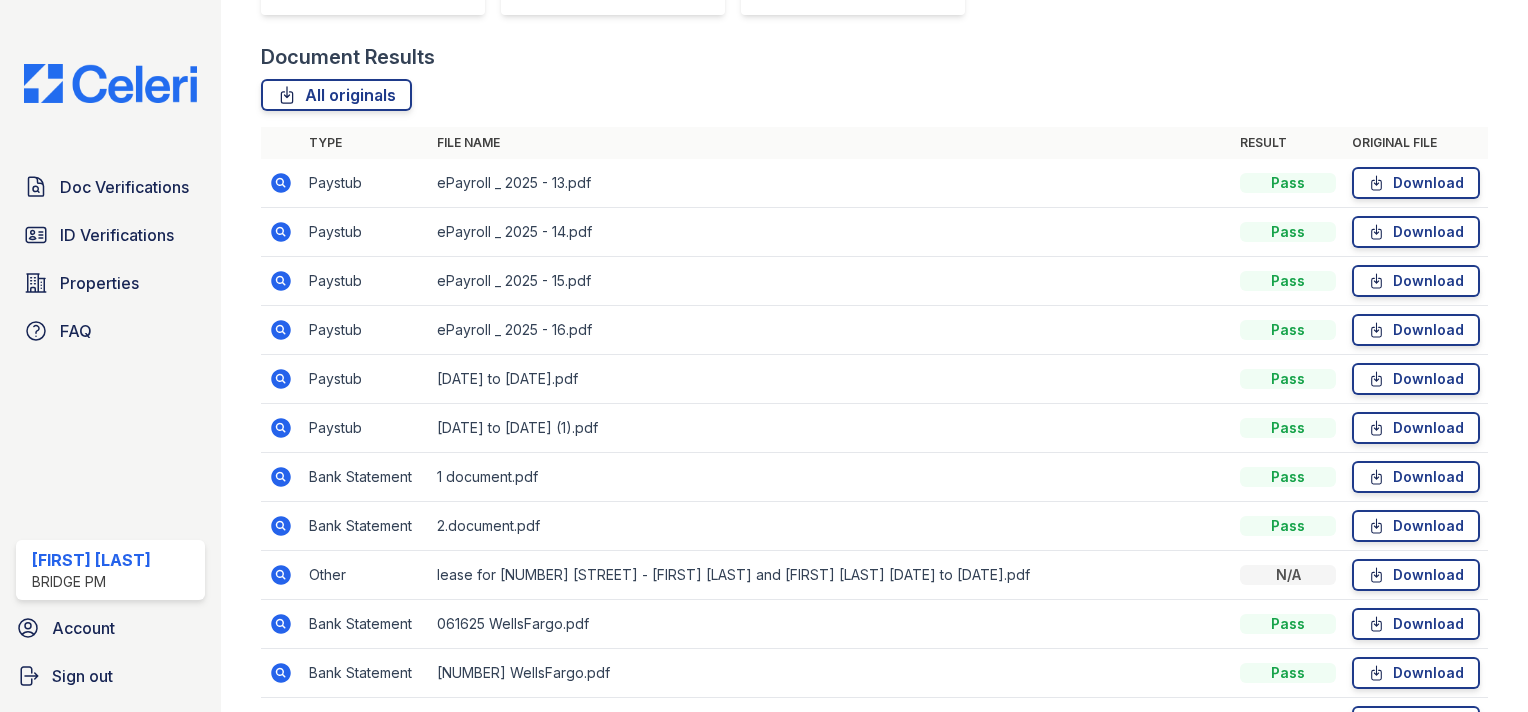 scroll, scrollTop: 448, scrollLeft: 0, axis: vertical 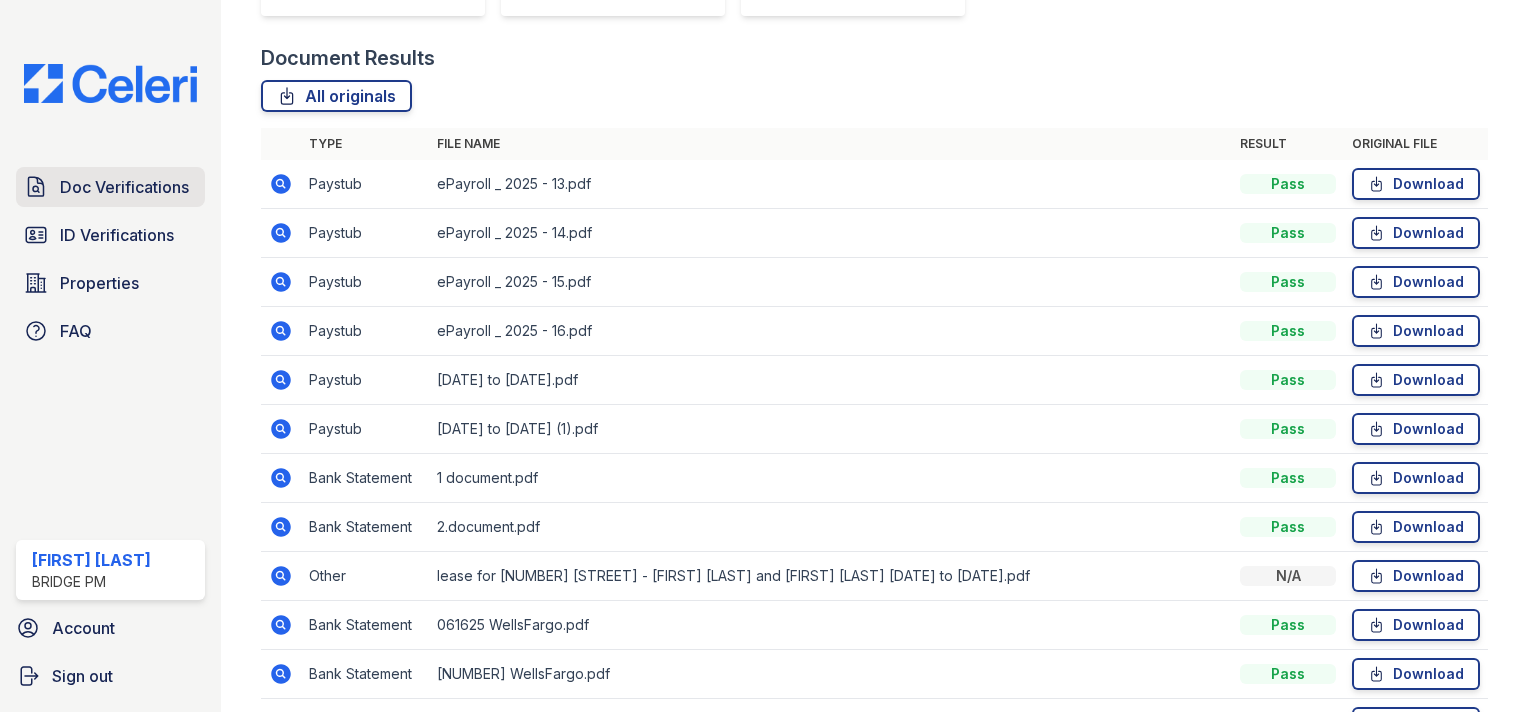 click on "Doc Verifications" at bounding box center [124, 187] 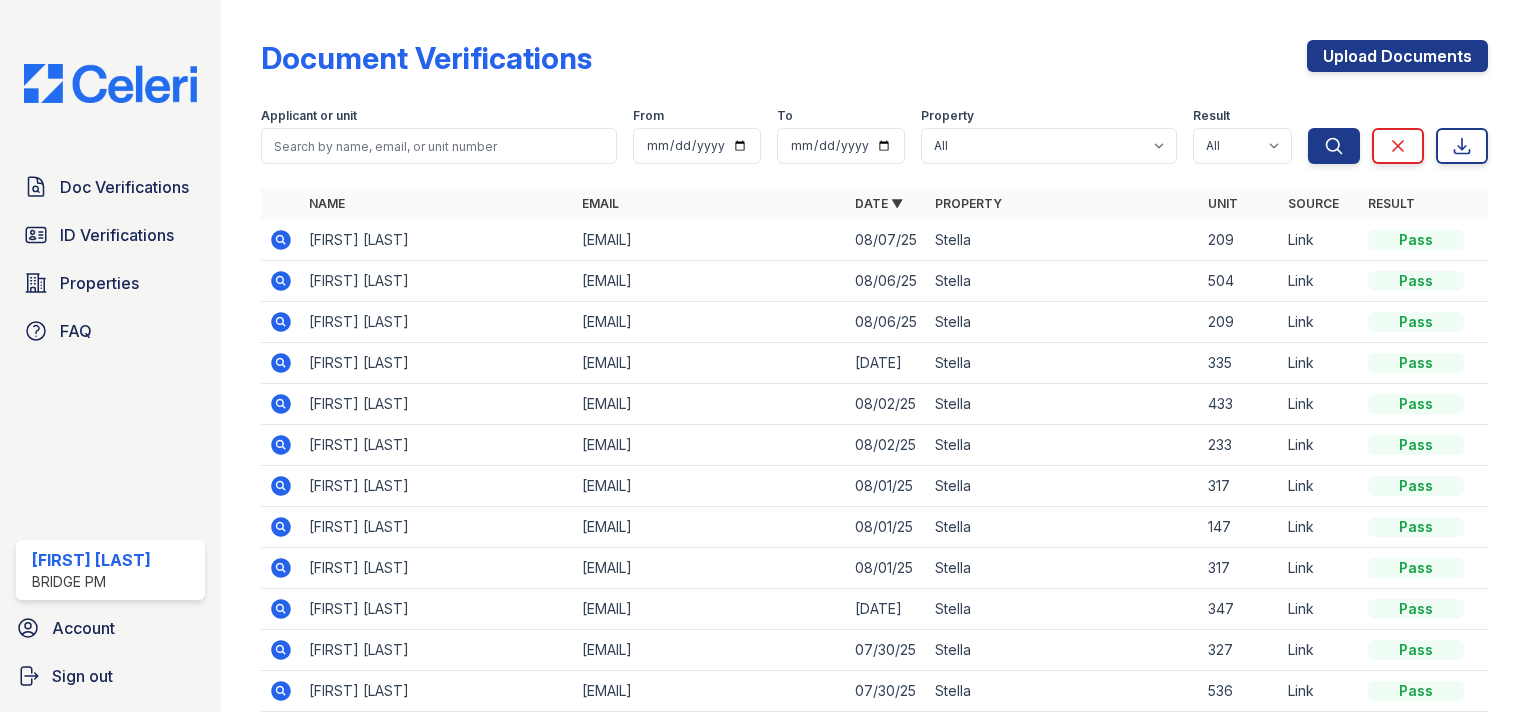 click 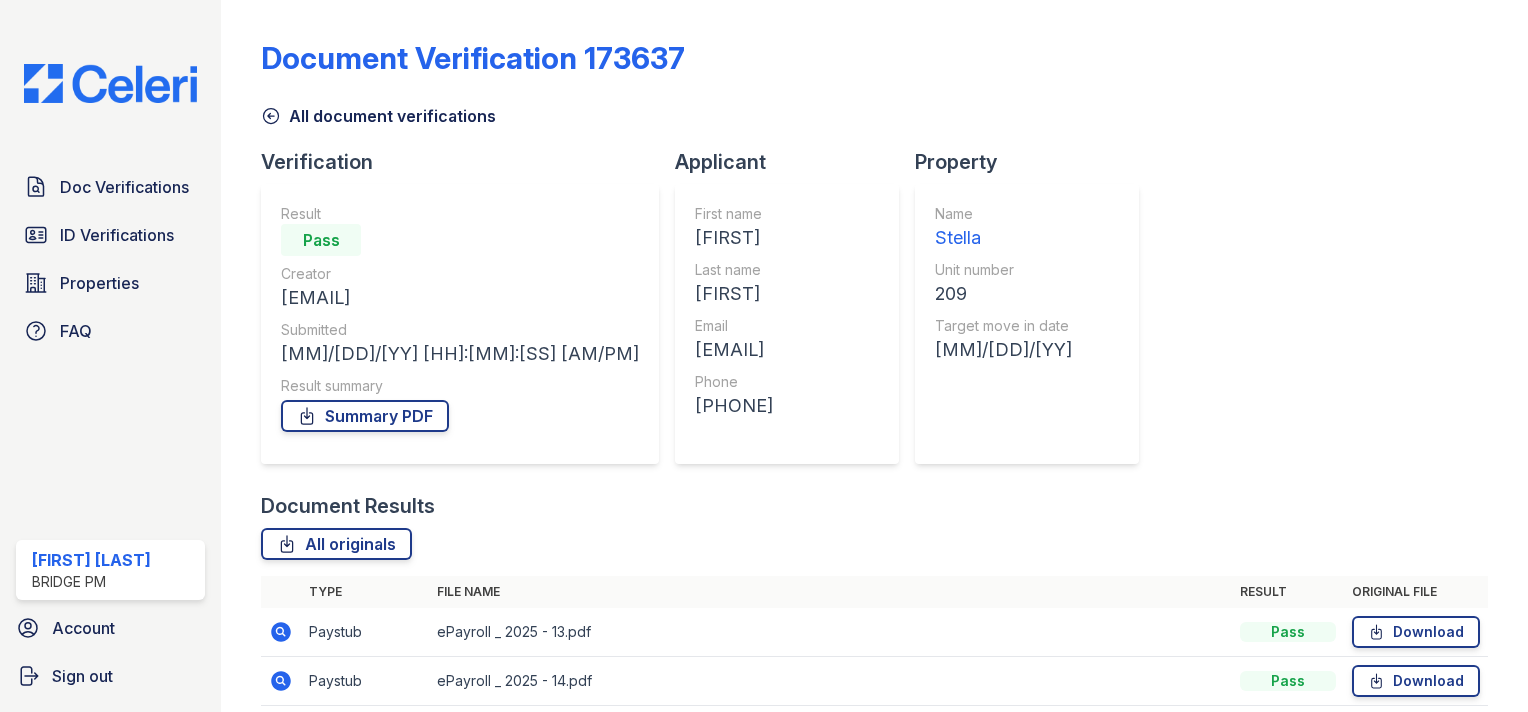 scroll, scrollTop: 0, scrollLeft: 0, axis: both 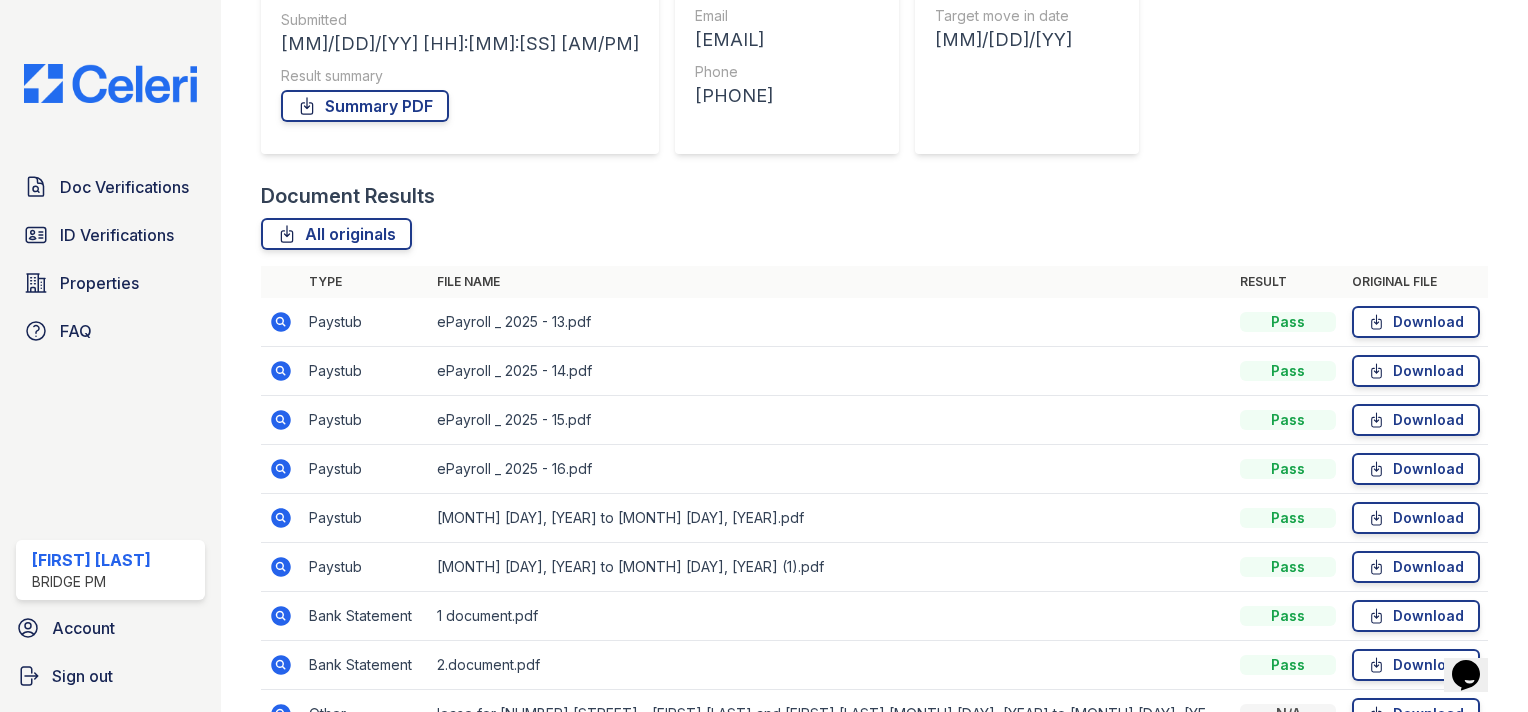 click 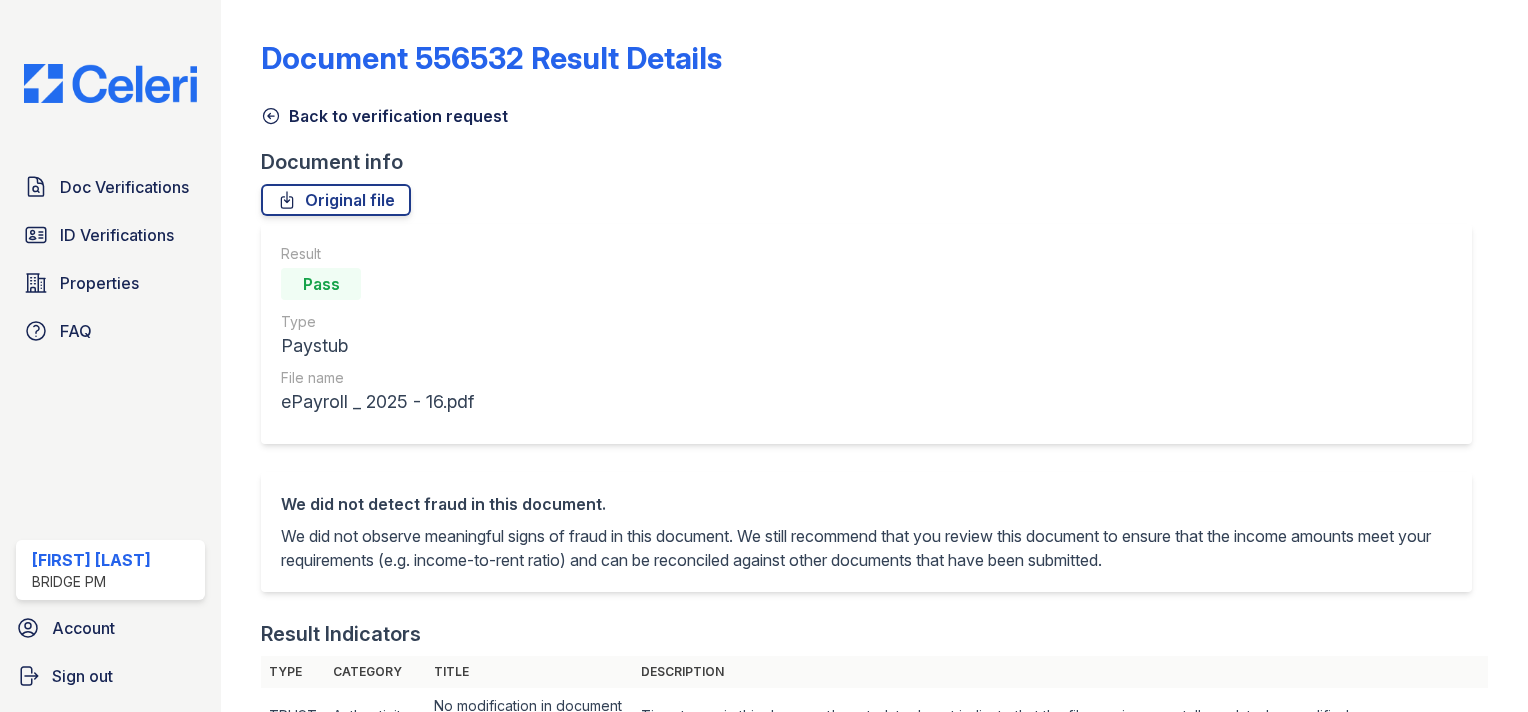scroll, scrollTop: 0, scrollLeft: 0, axis: both 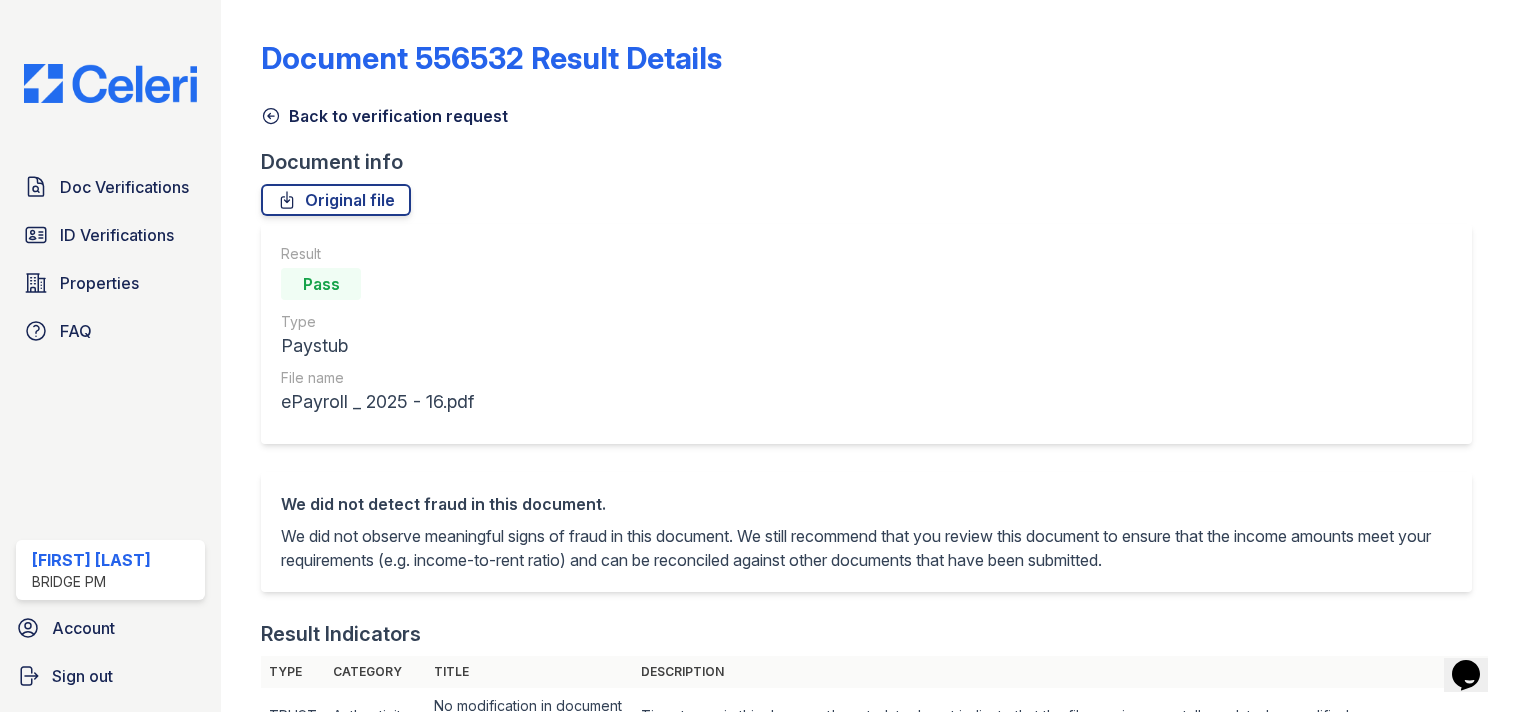 click at bounding box center [257, 837] 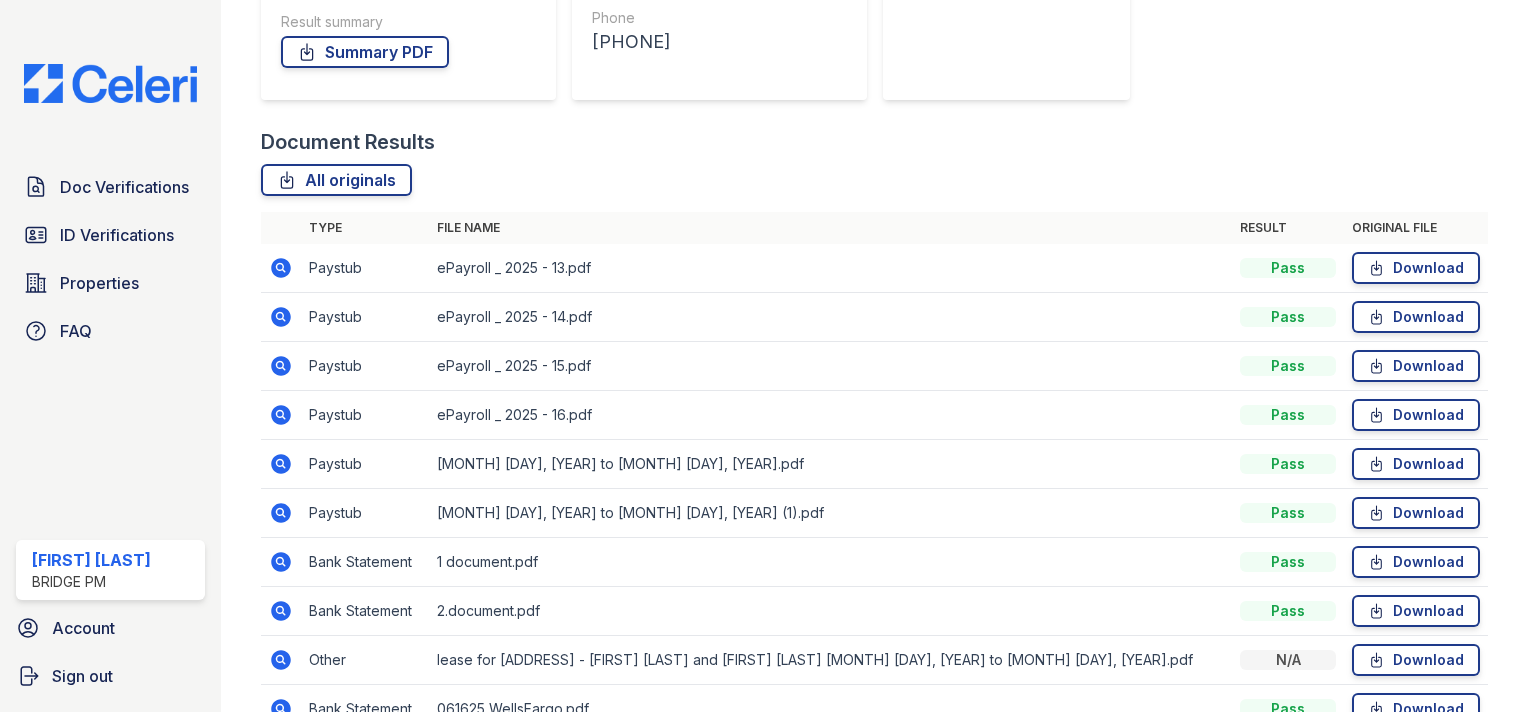 scroll, scrollTop: 370, scrollLeft: 0, axis: vertical 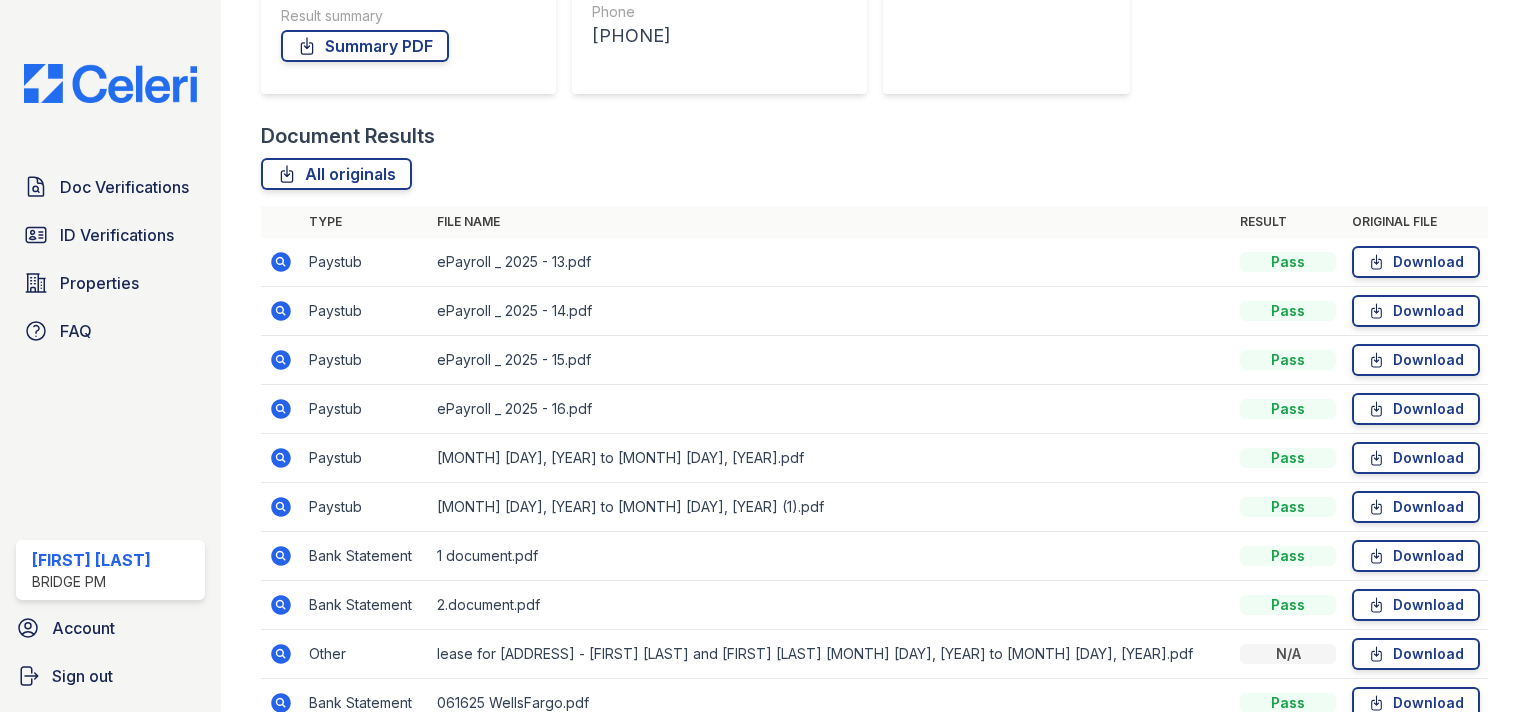 click 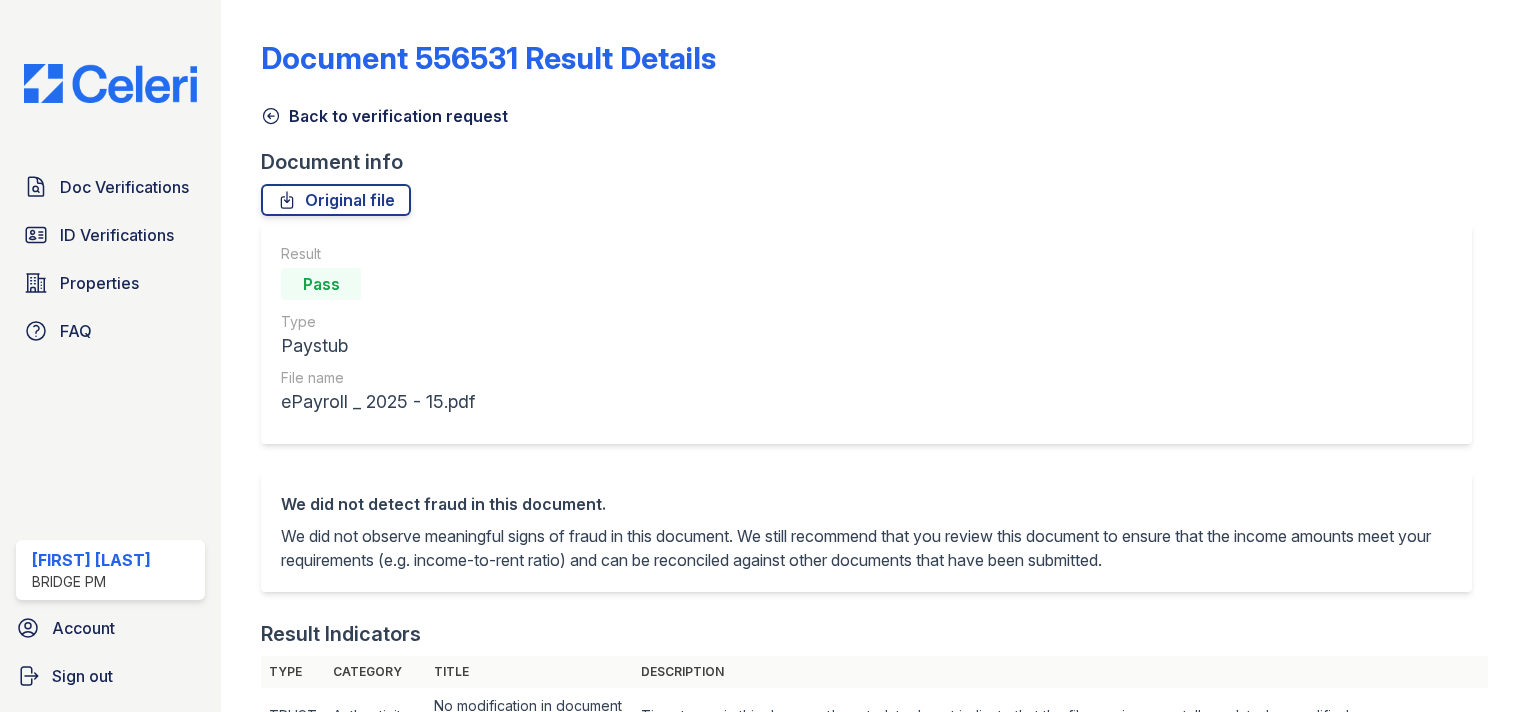 scroll, scrollTop: 0, scrollLeft: 0, axis: both 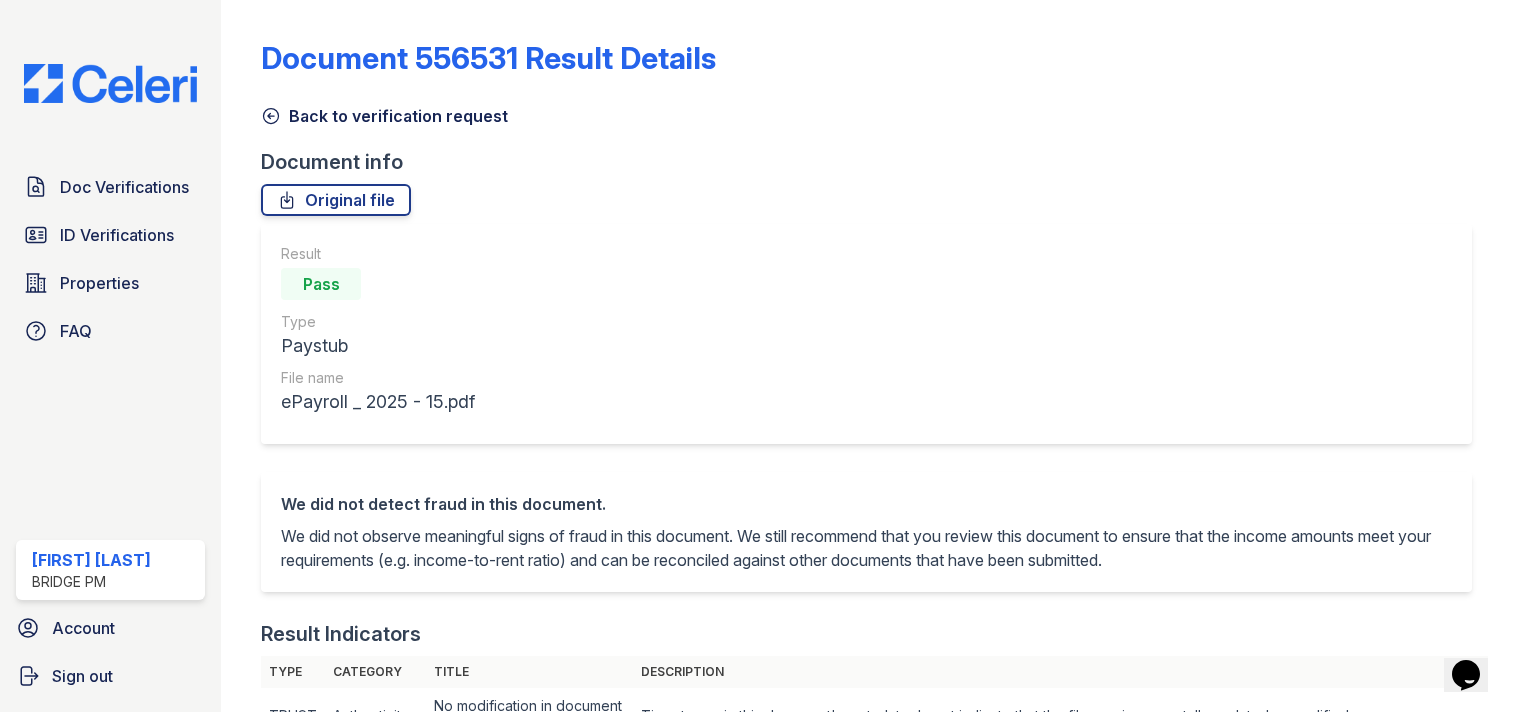 click 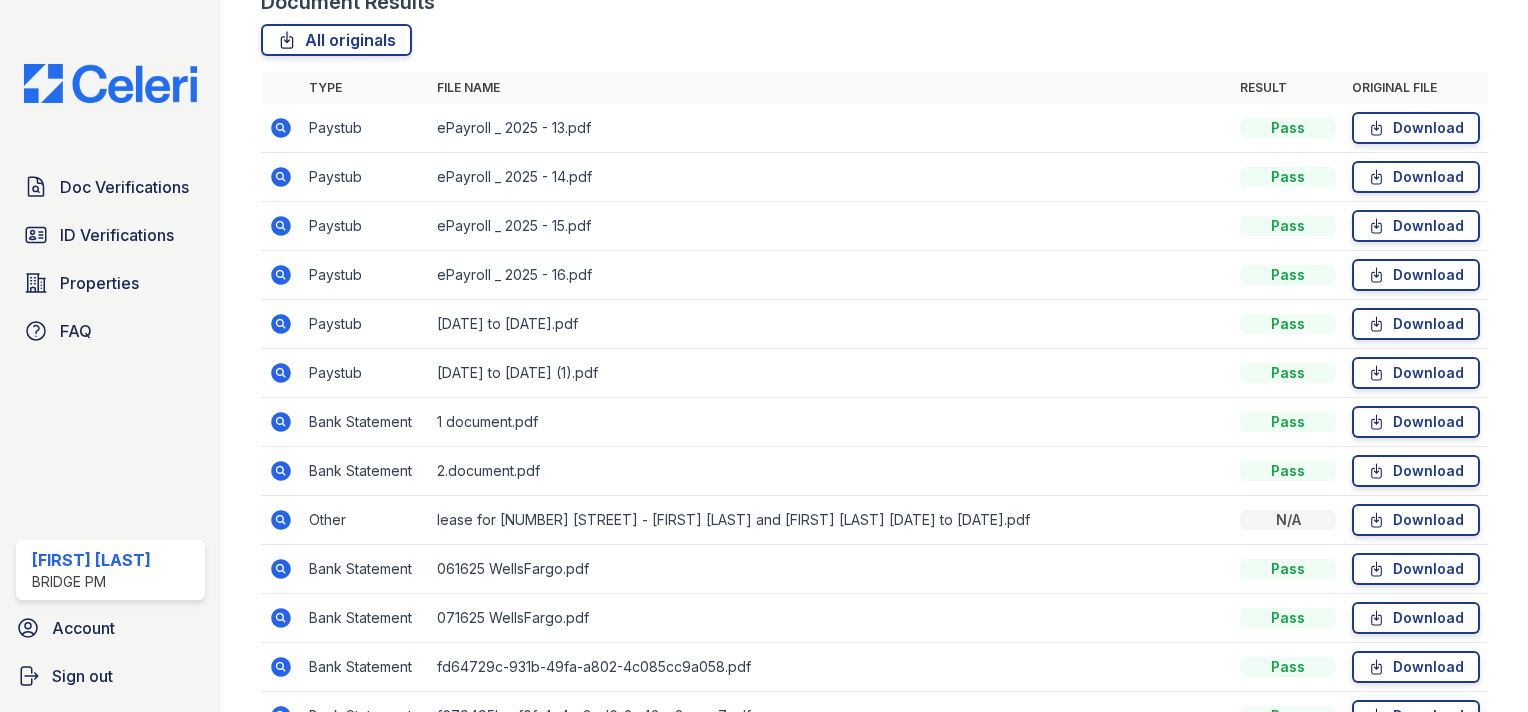 scroll, scrollTop: 495, scrollLeft: 0, axis: vertical 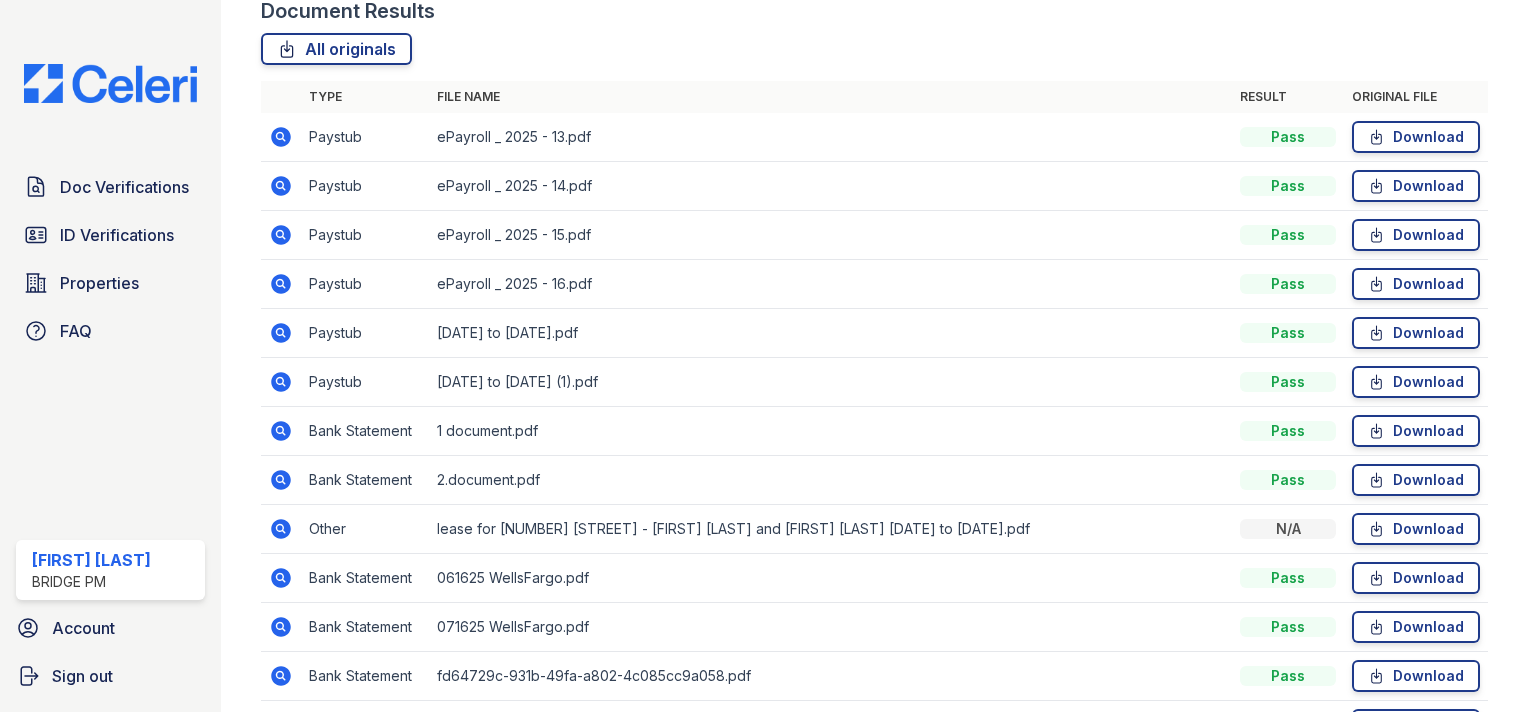 click 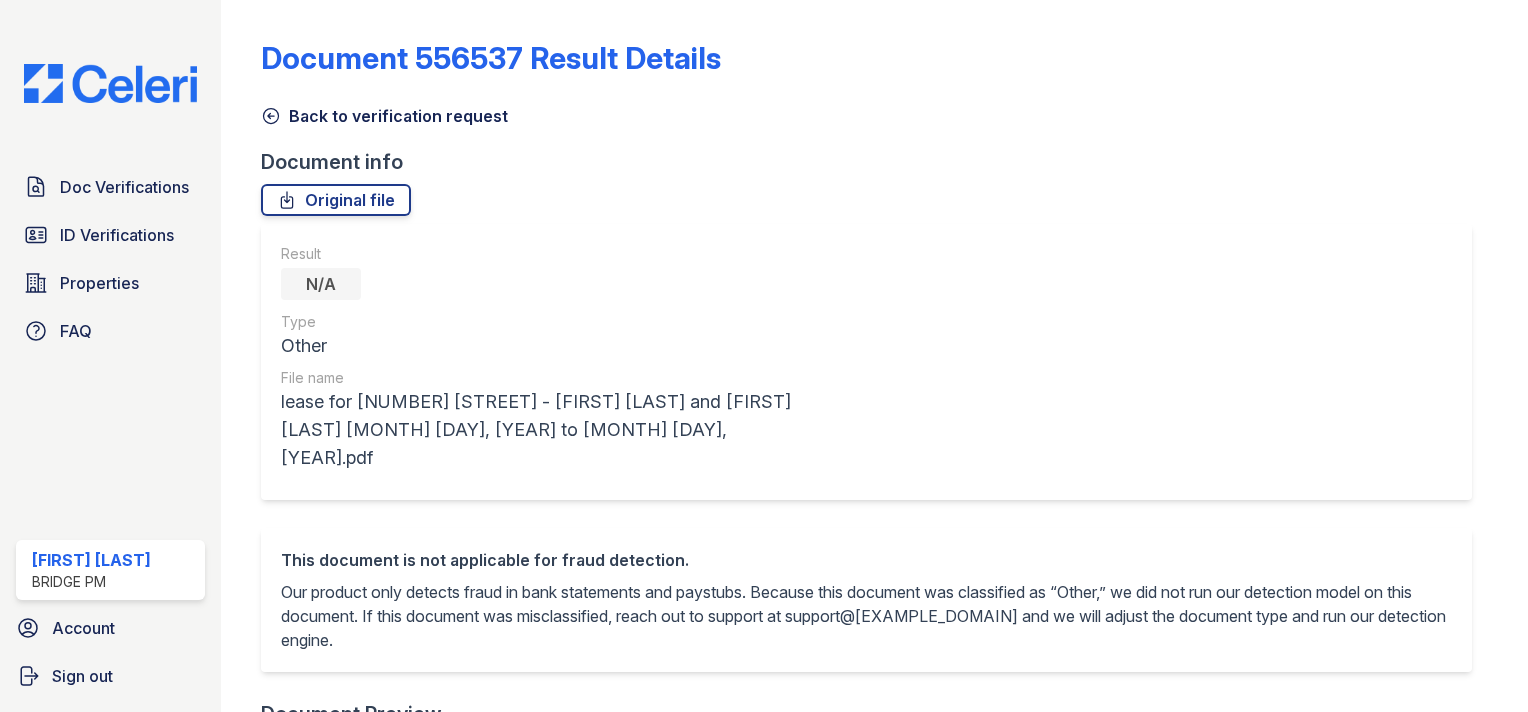 scroll, scrollTop: 0, scrollLeft: 0, axis: both 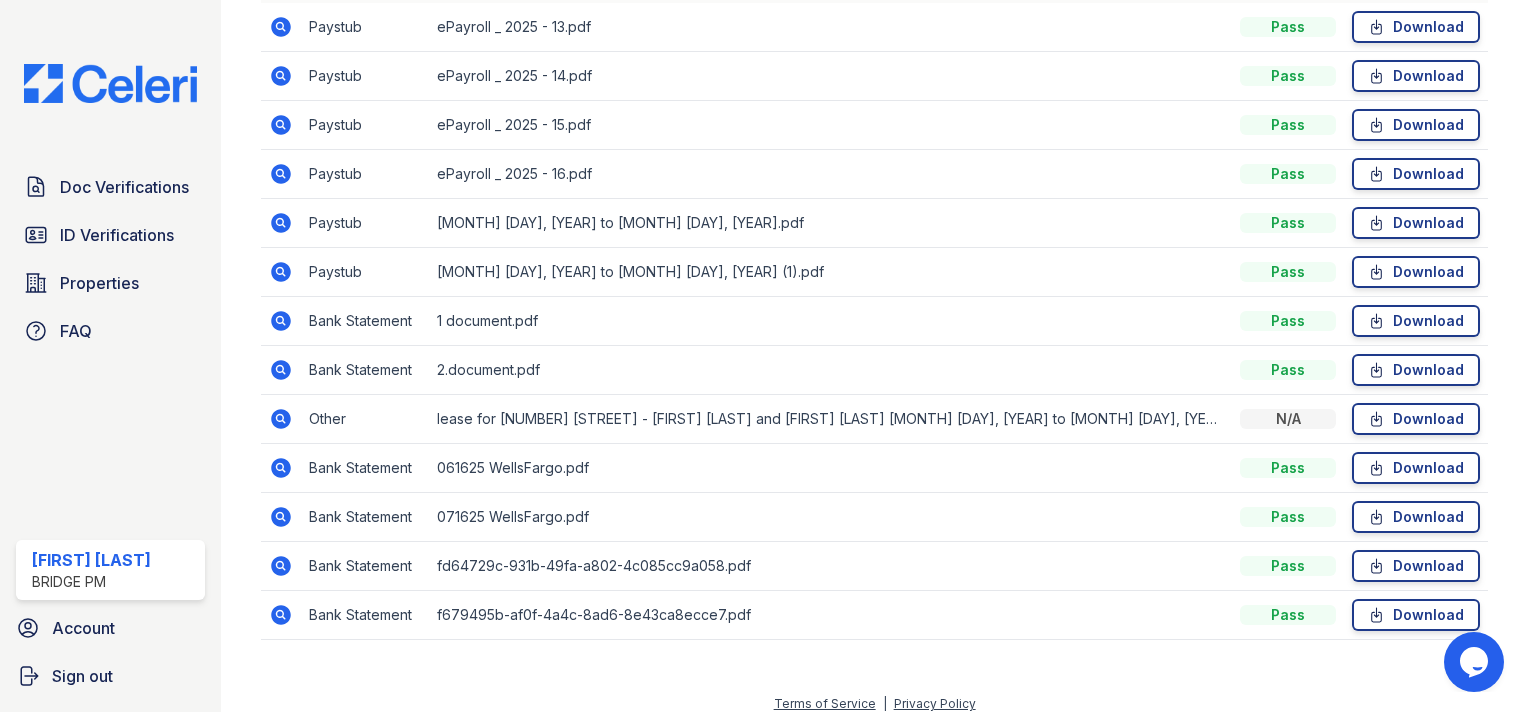click 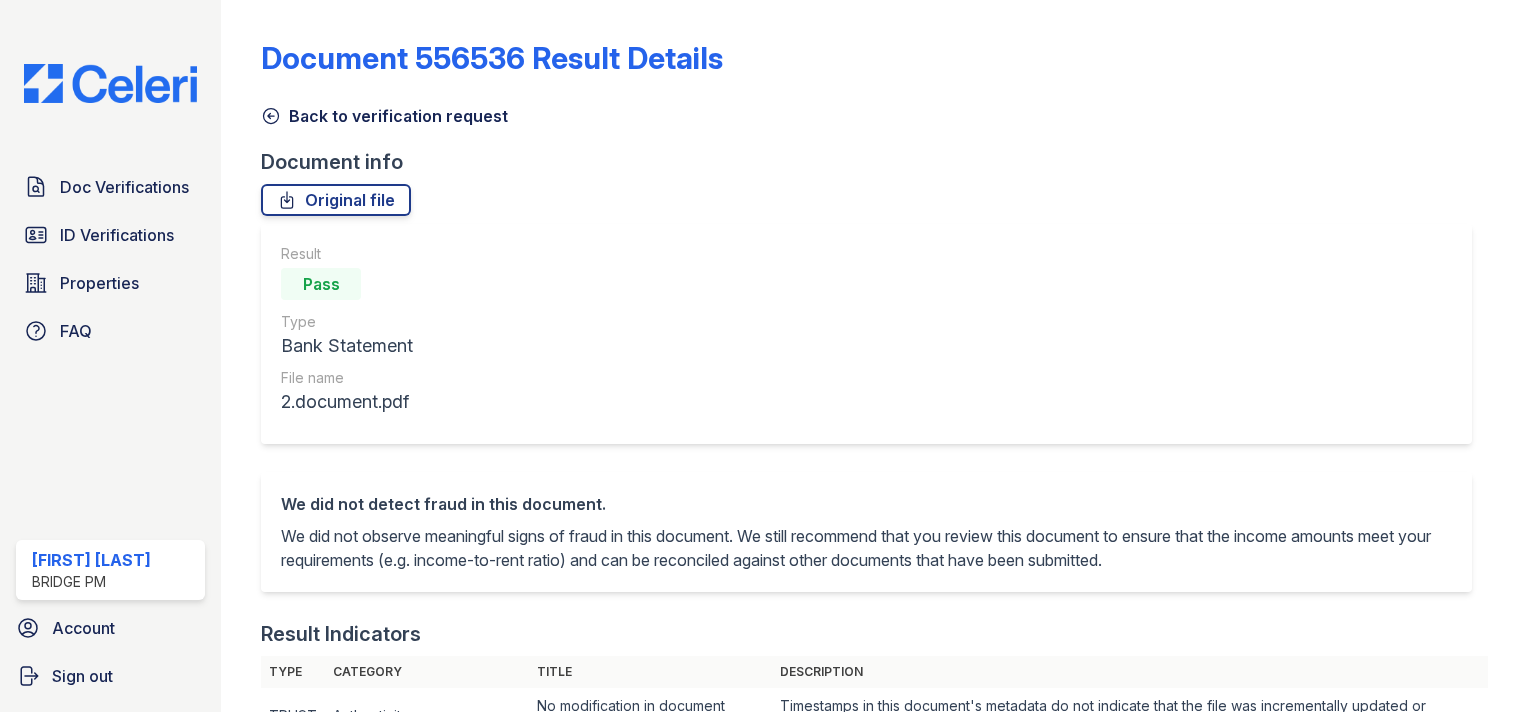 scroll, scrollTop: 0, scrollLeft: 0, axis: both 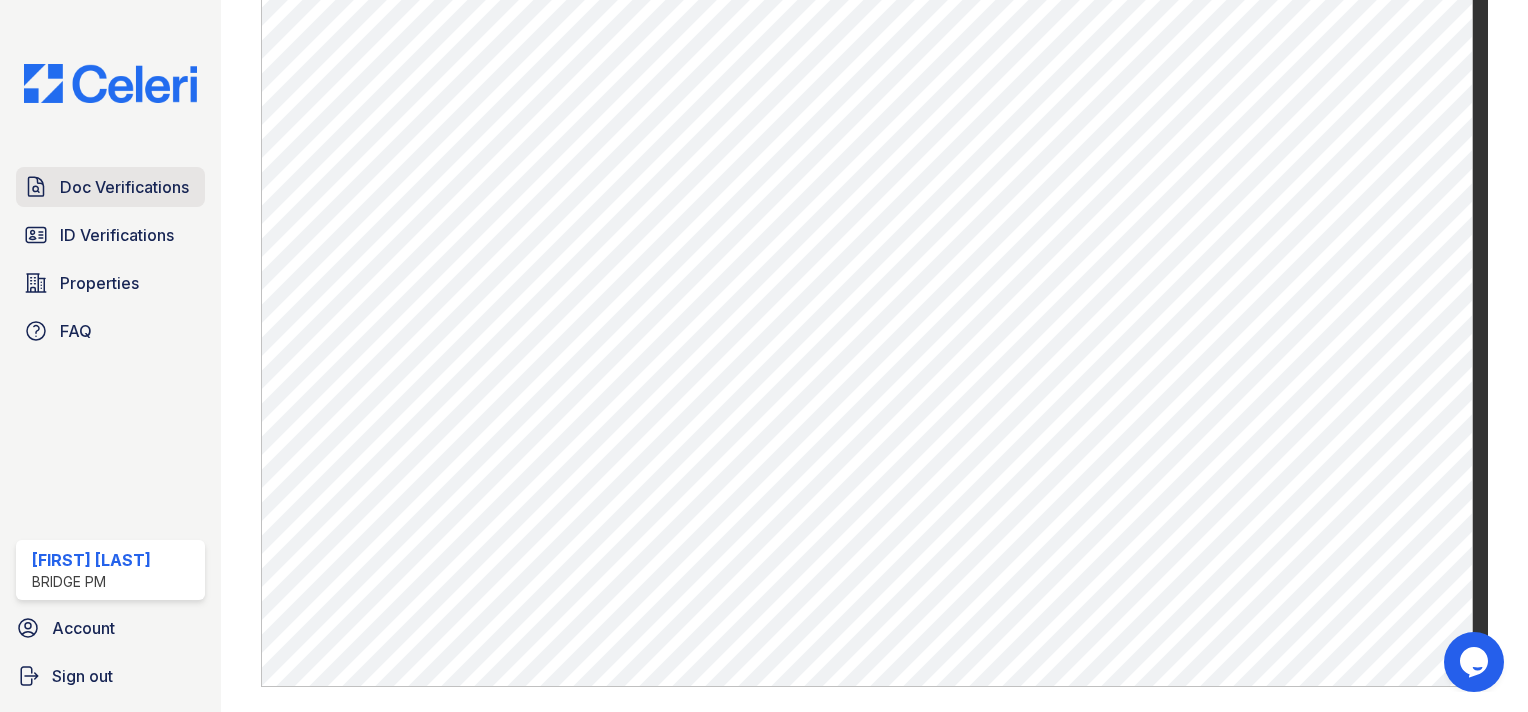 click on "Doc Verifications" at bounding box center [110, 187] 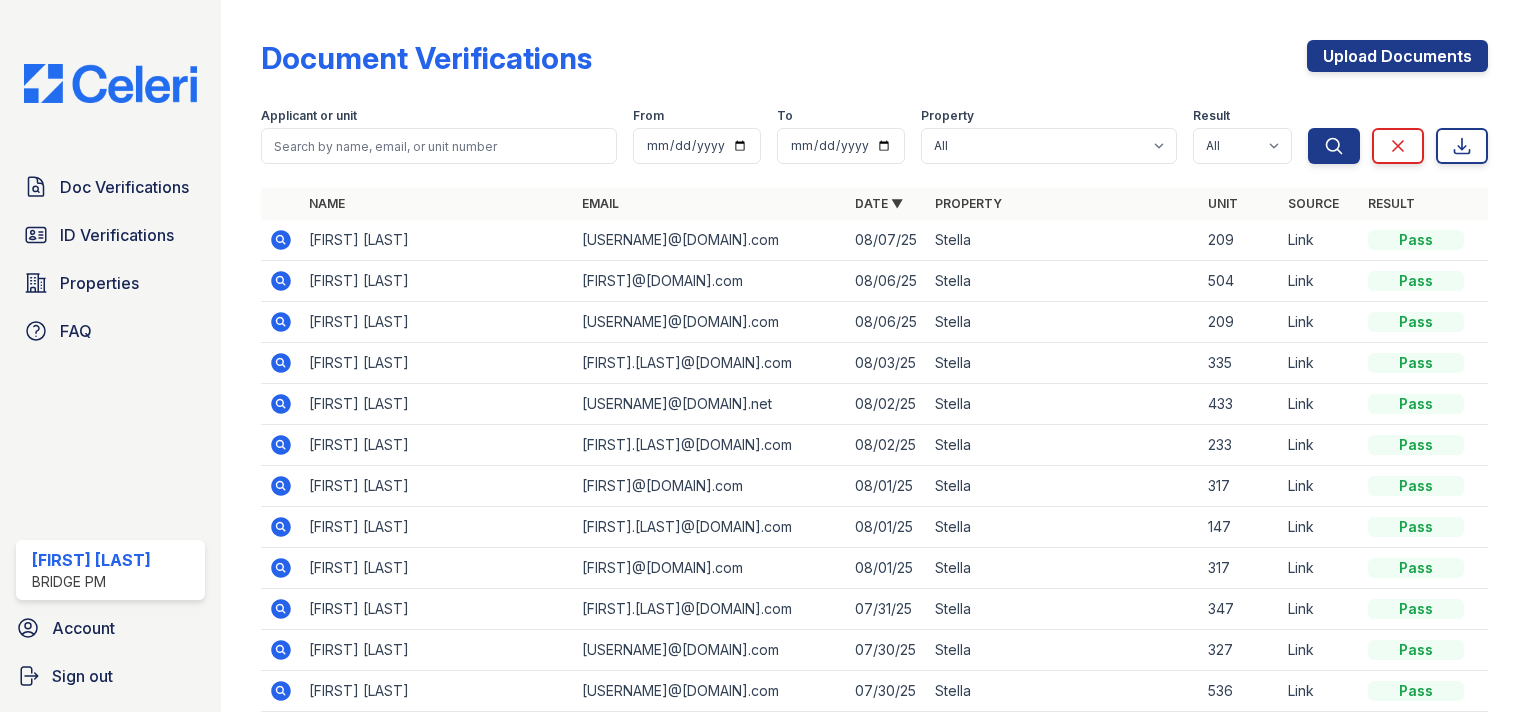 click 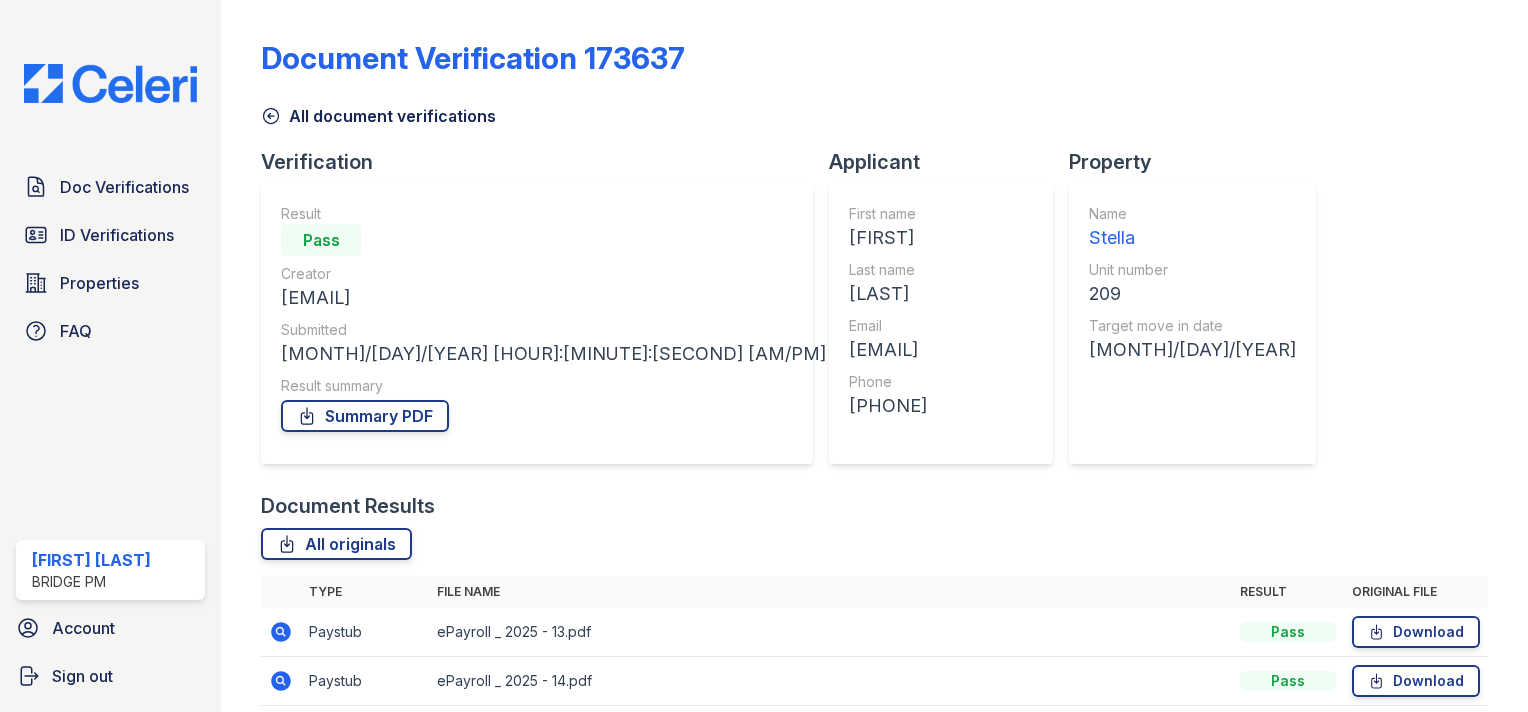 scroll, scrollTop: 0, scrollLeft: 0, axis: both 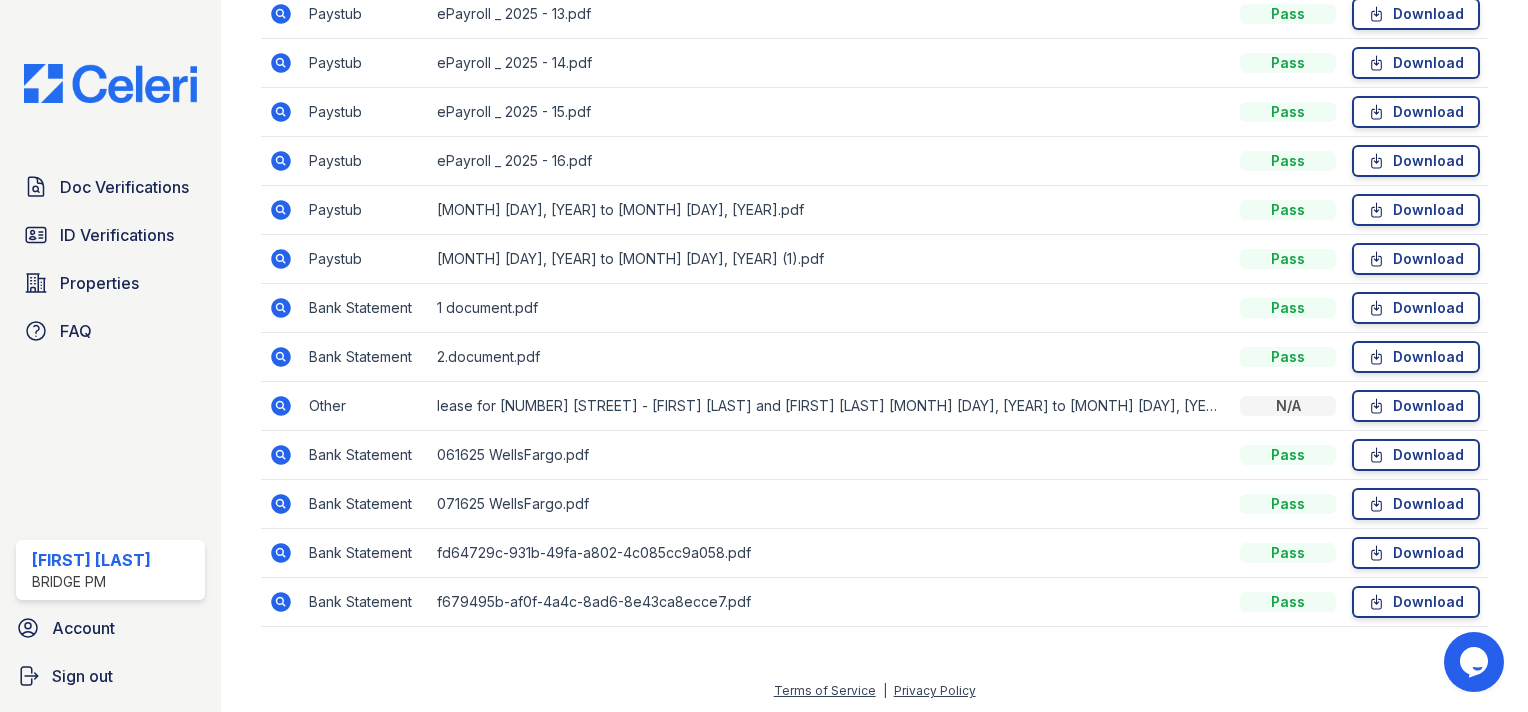 click at bounding box center [281, 259] 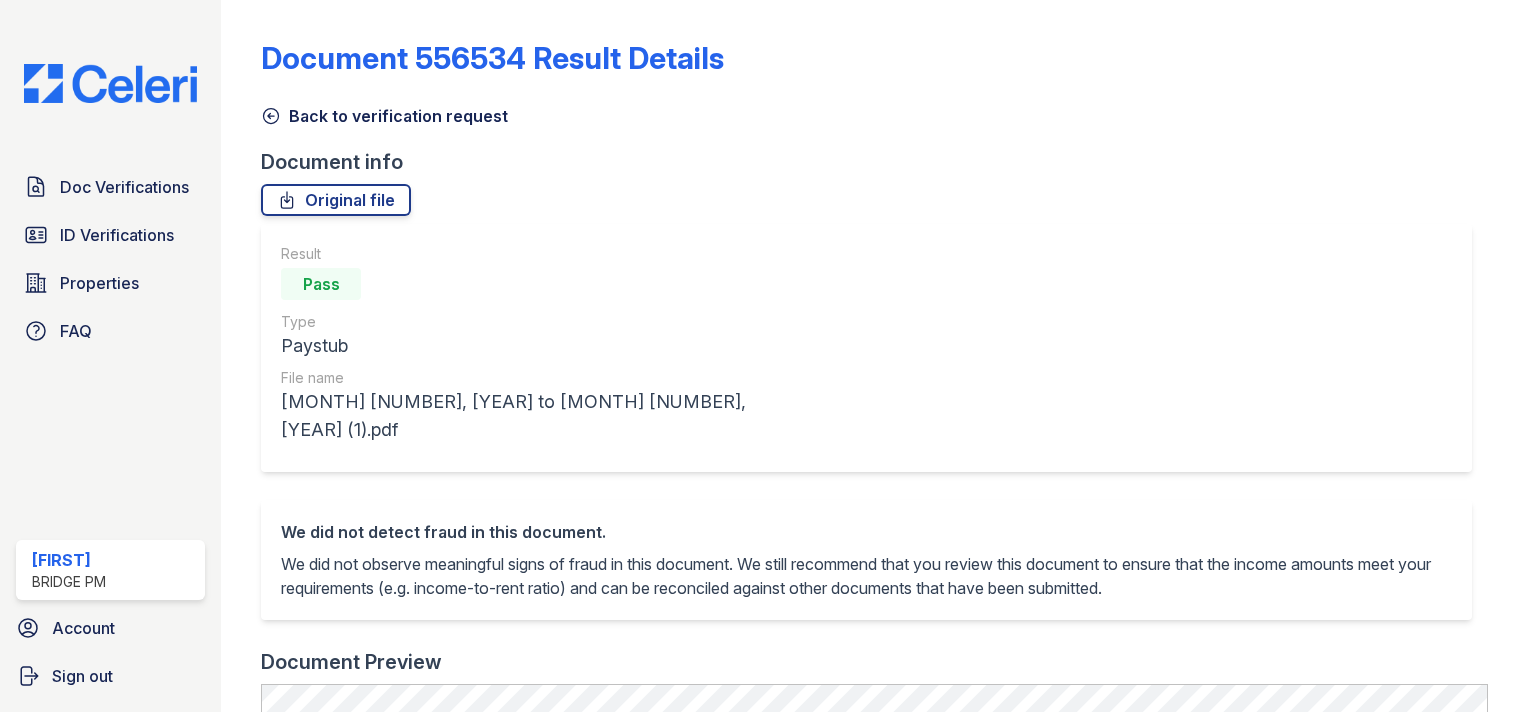 scroll, scrollTop: 0, scrollLeft: 0, axis: both 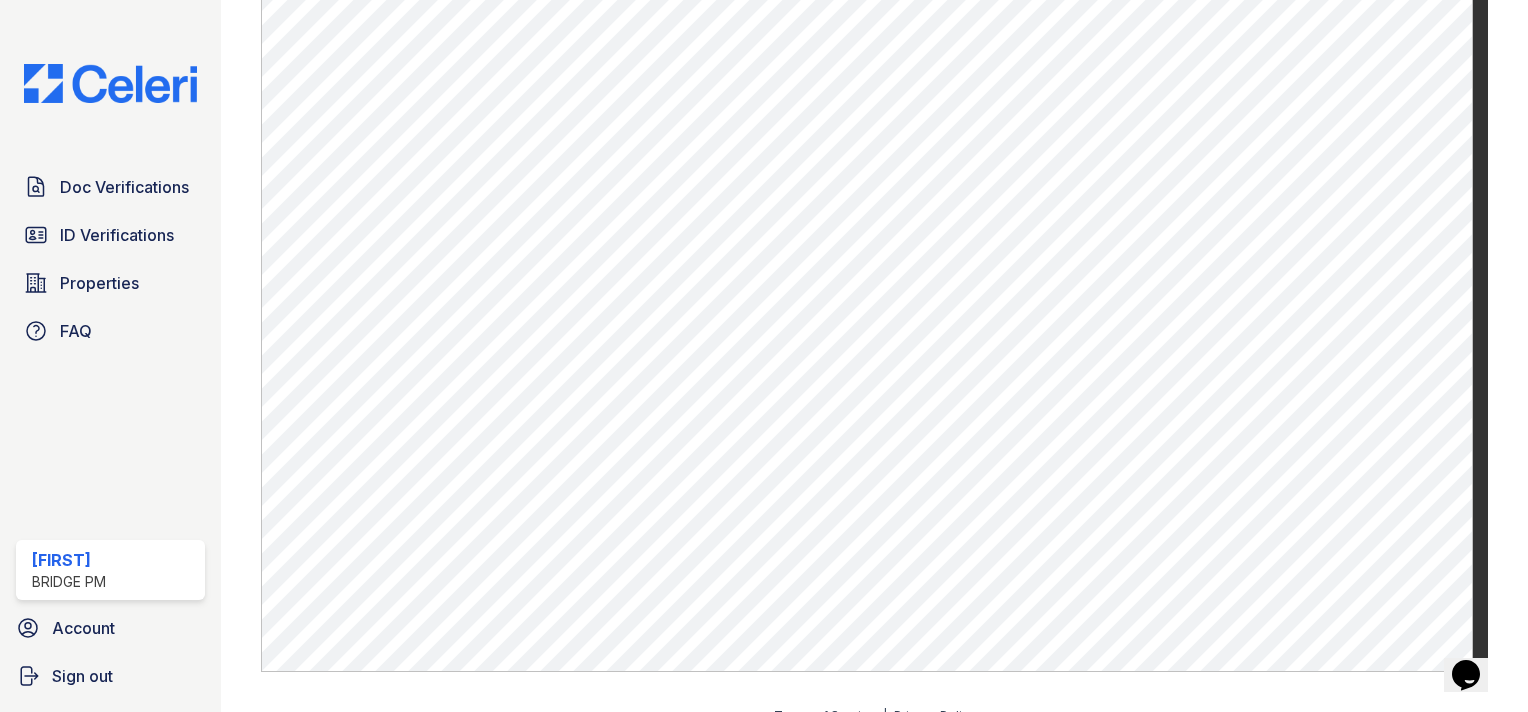 drag, startPoint x: 1507, startPoint y: 572, endPoint x: 1508, endPoint y: 492, distance: 80.00625 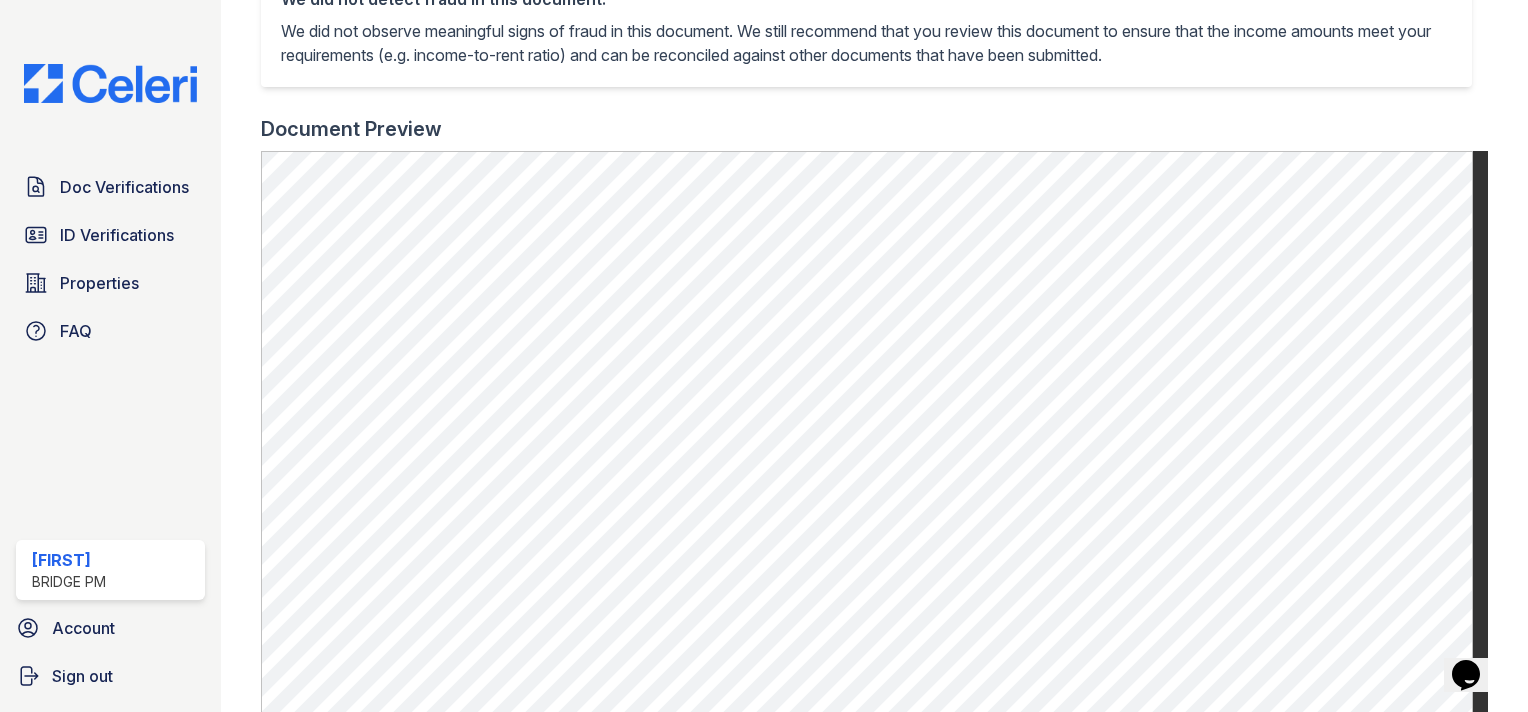 scroll, scrollTop: 527, scrollLeft: 0, axis: vertical 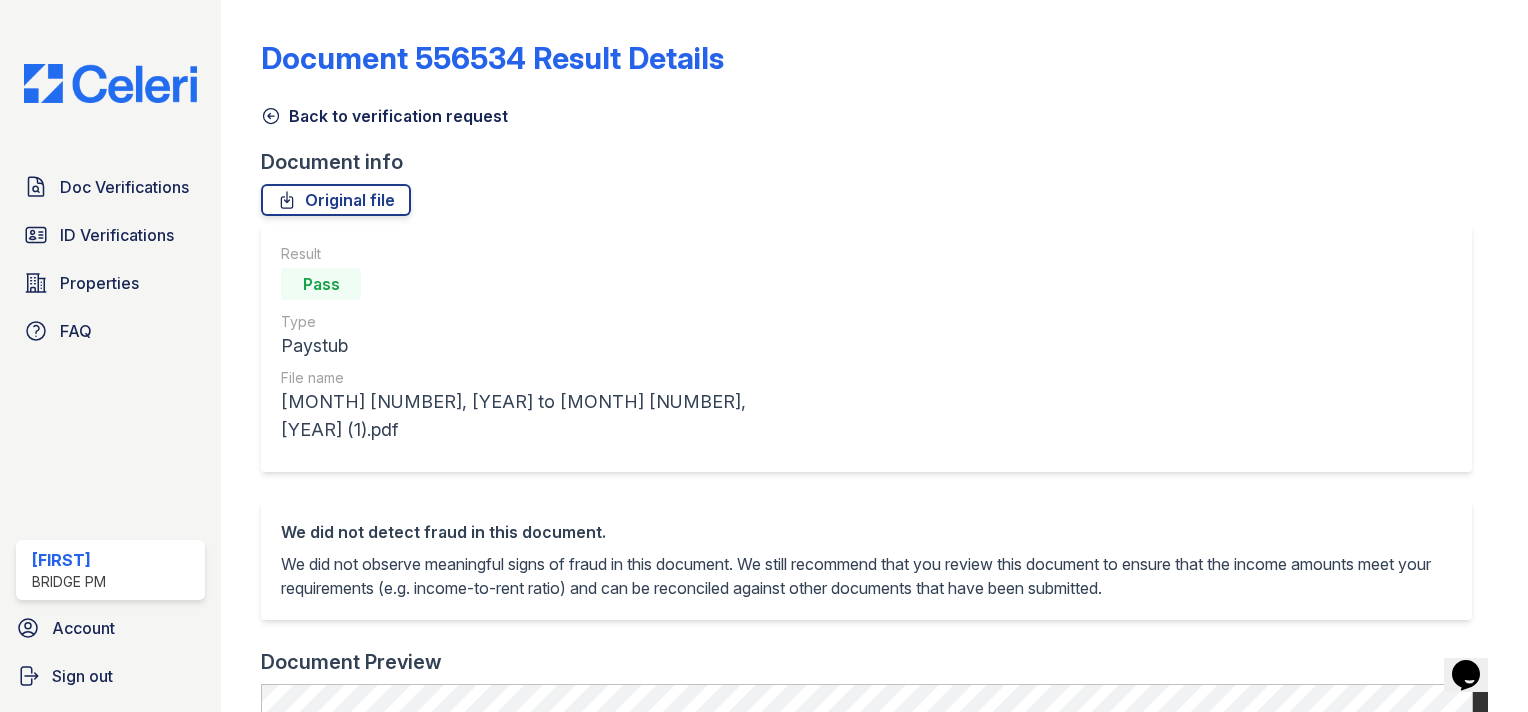 click 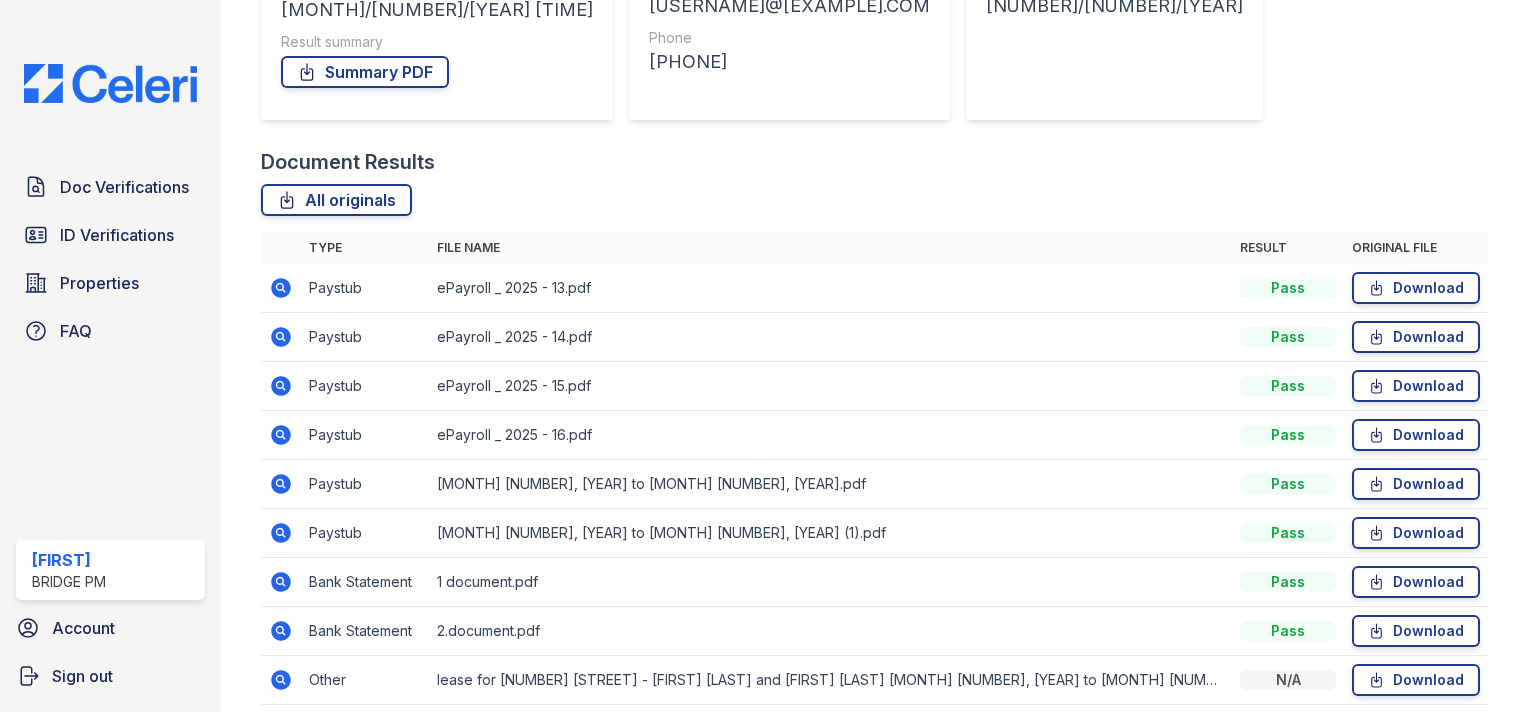 scroll, scrollTop: 360, scrollLeft: 0, axis: vertical 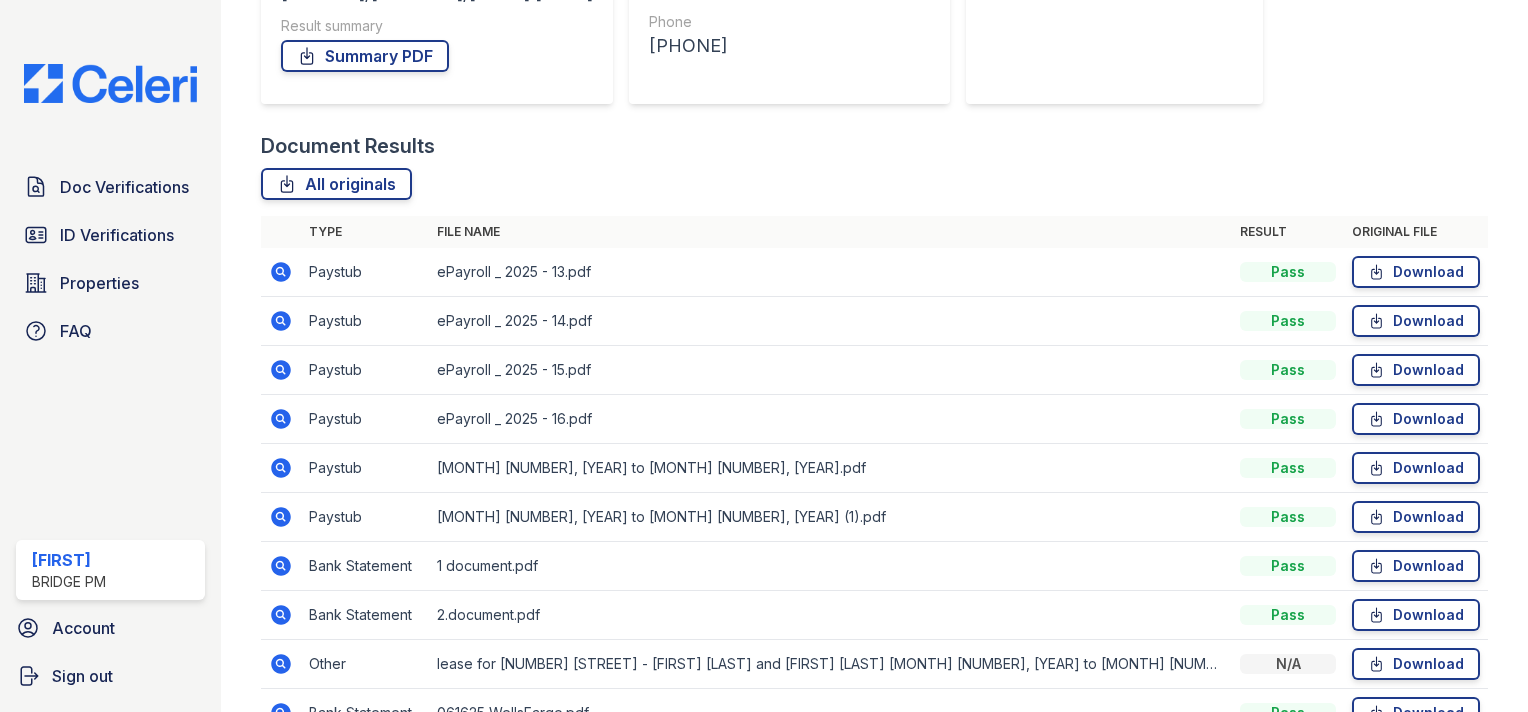 click 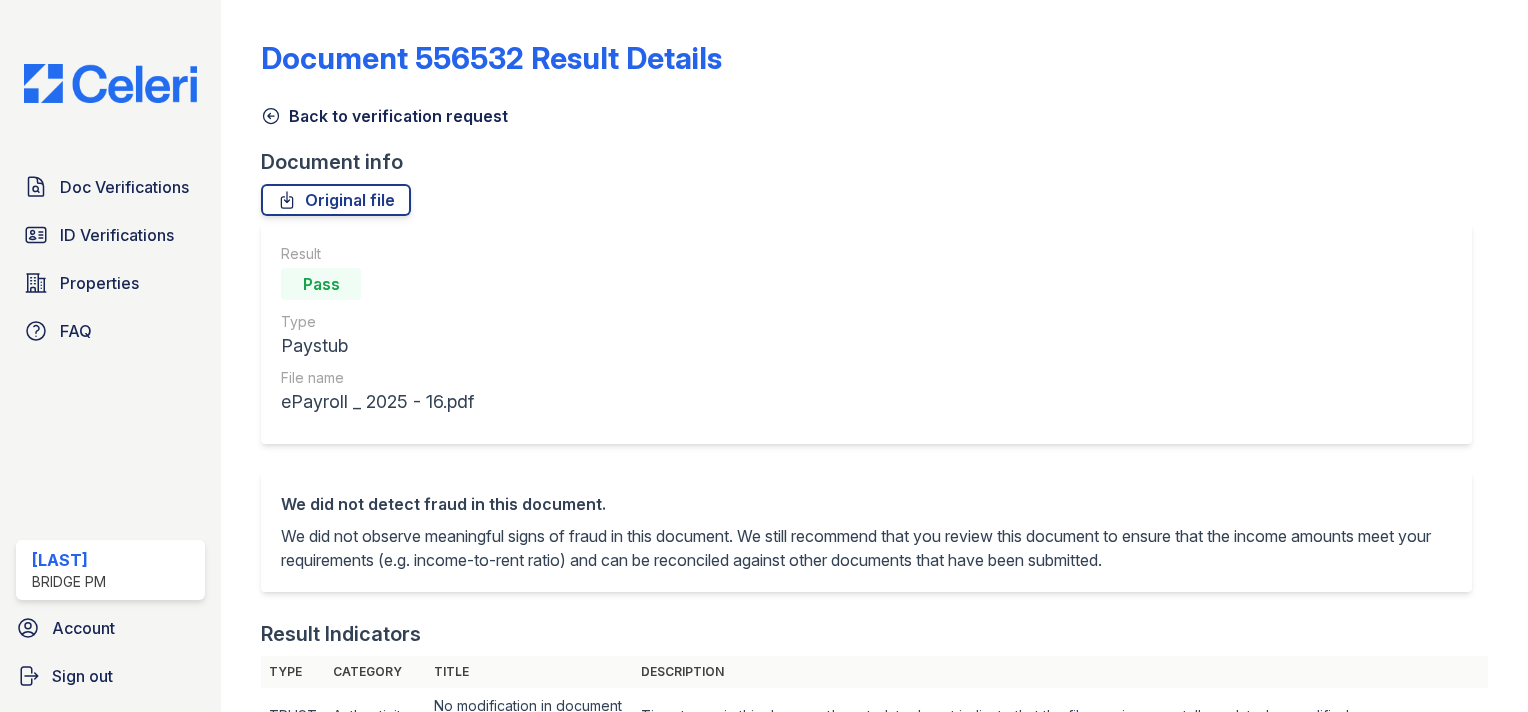 scroll, scrollTop: 0, scrollLeft: 0, axis: both 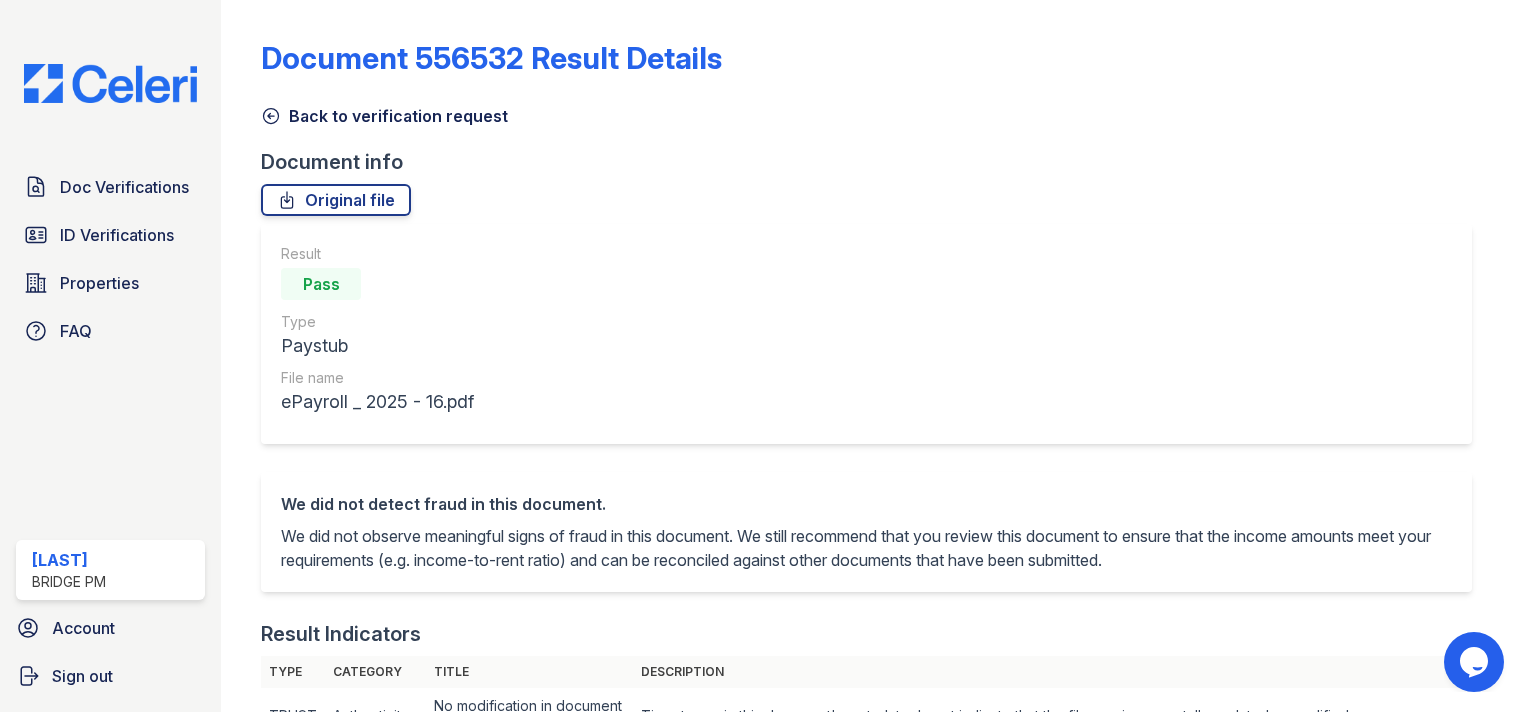 click 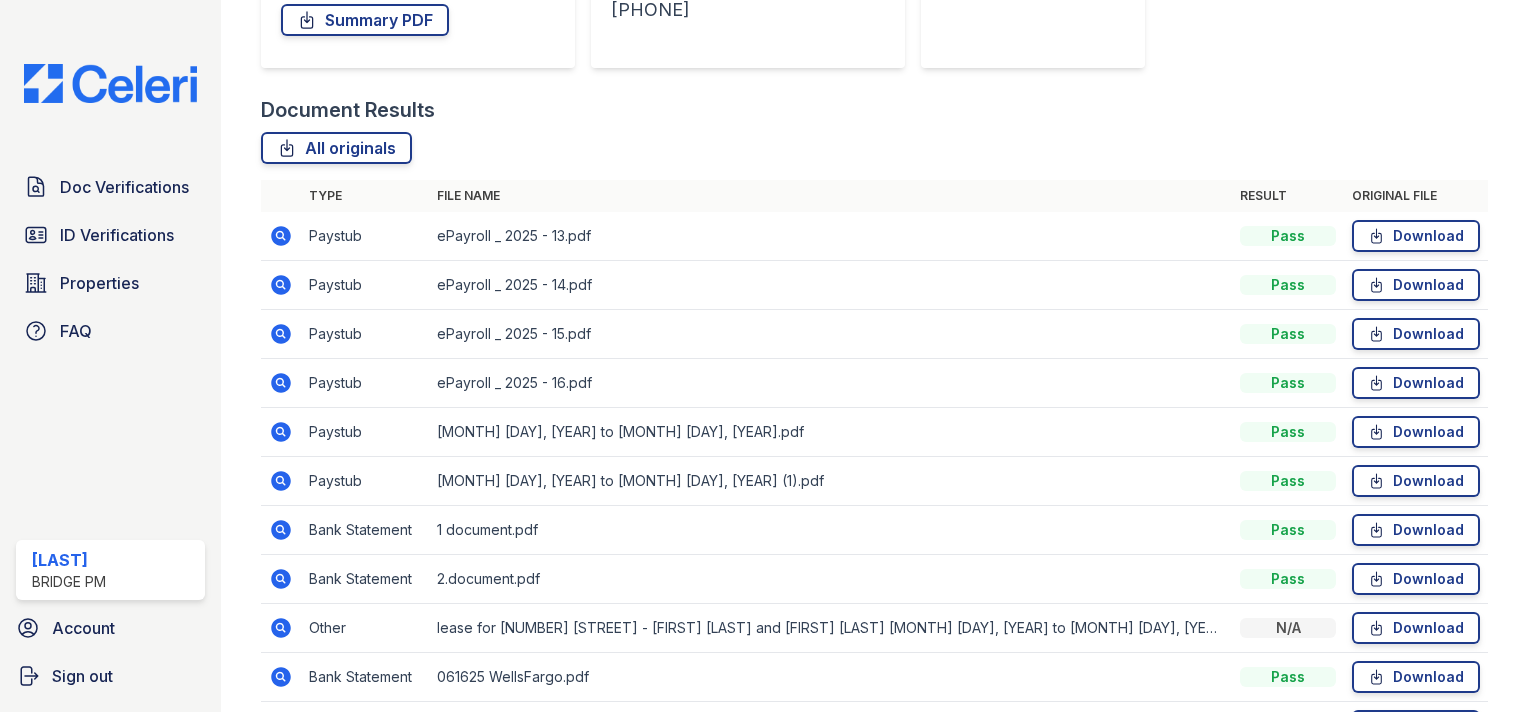scroll, scrollTop: 402, scrollLeft: 0, axis: vertical 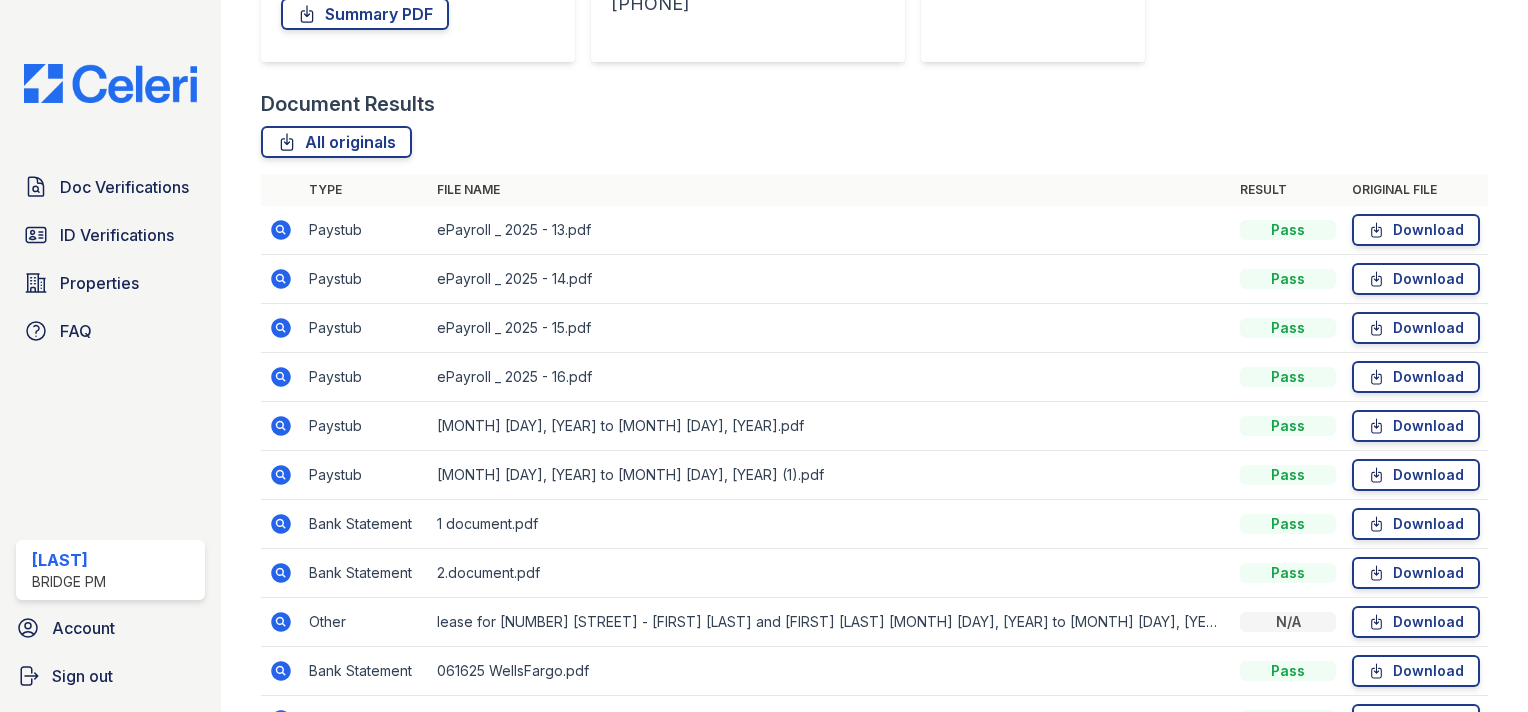 click 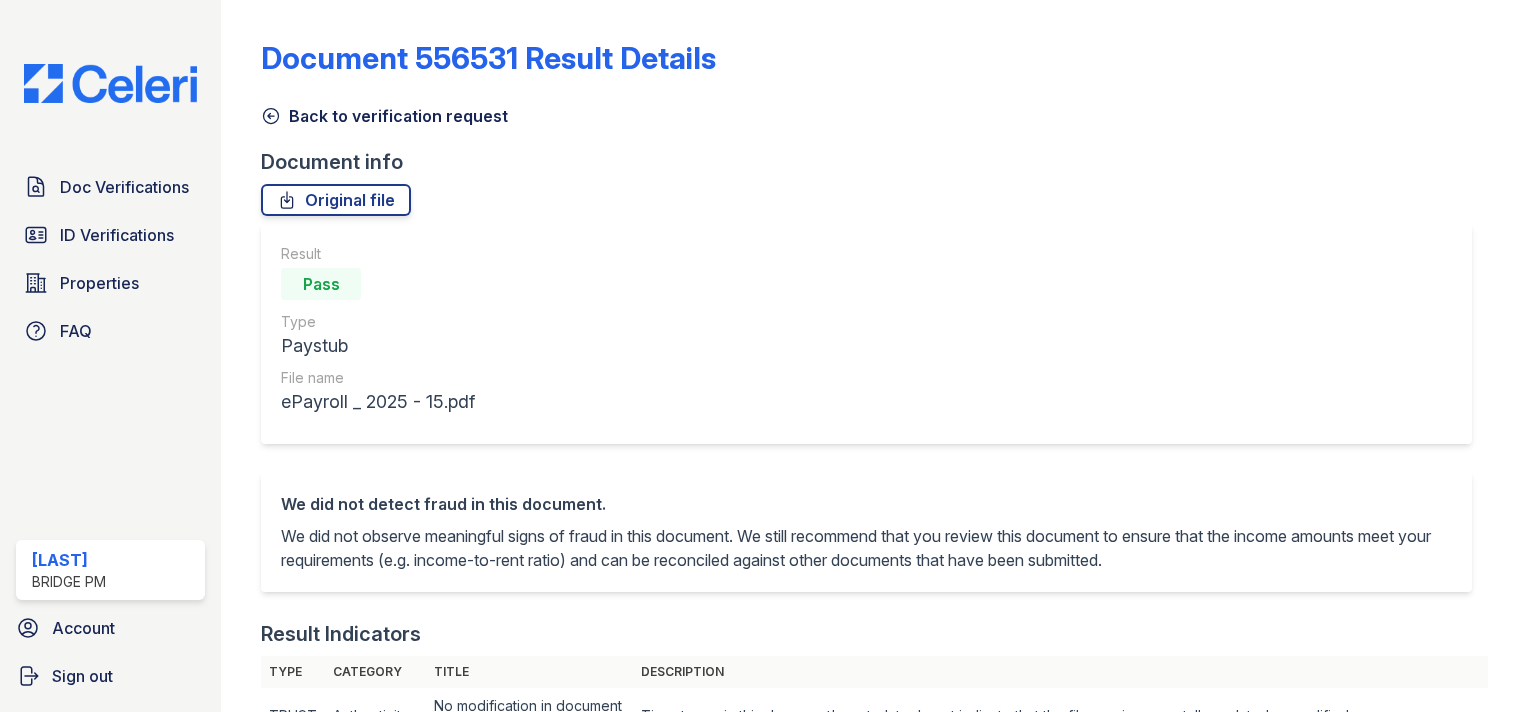 scroll, scrollTop: 0, scrollLeft: 0, axis: both 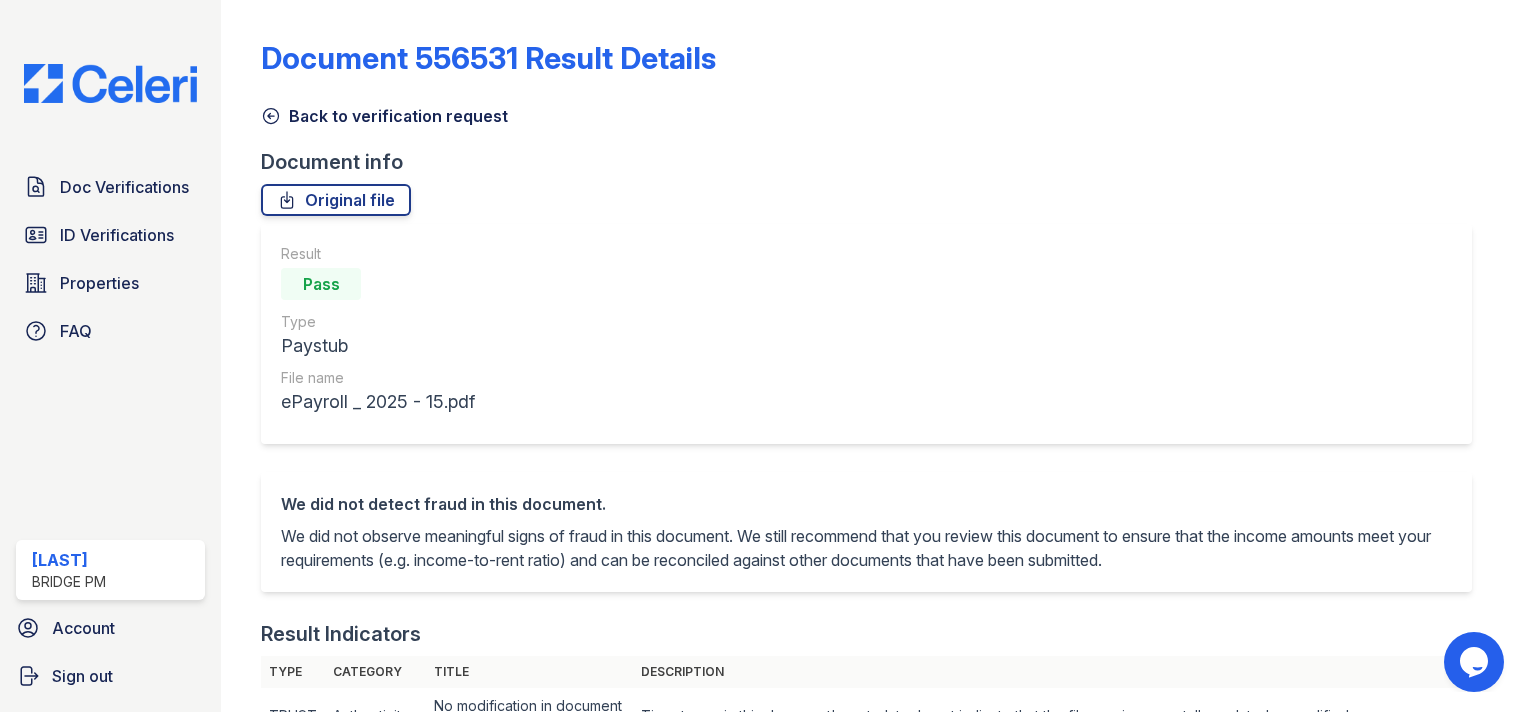 click 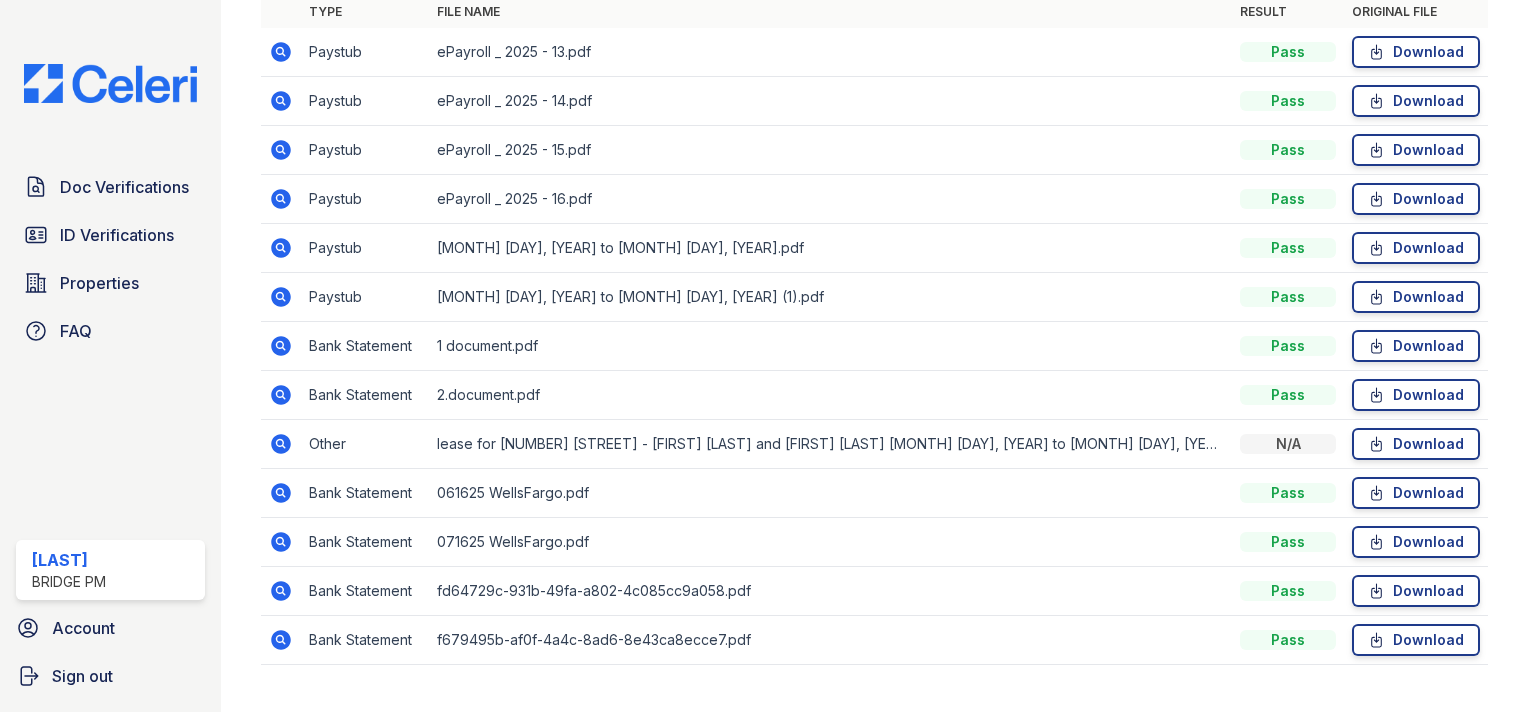 scroll, scrollTop: 618, scrollLeft: 0, axis: vertical 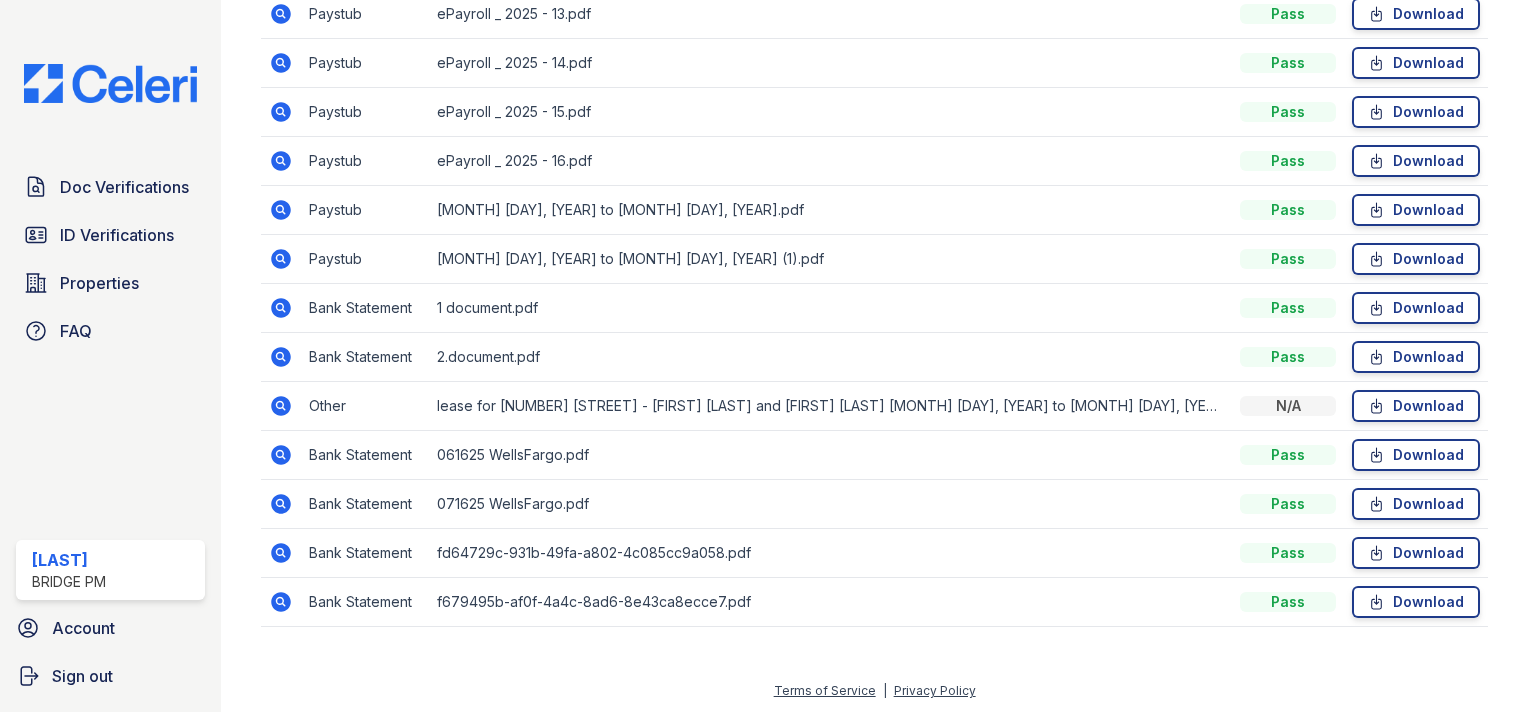 click 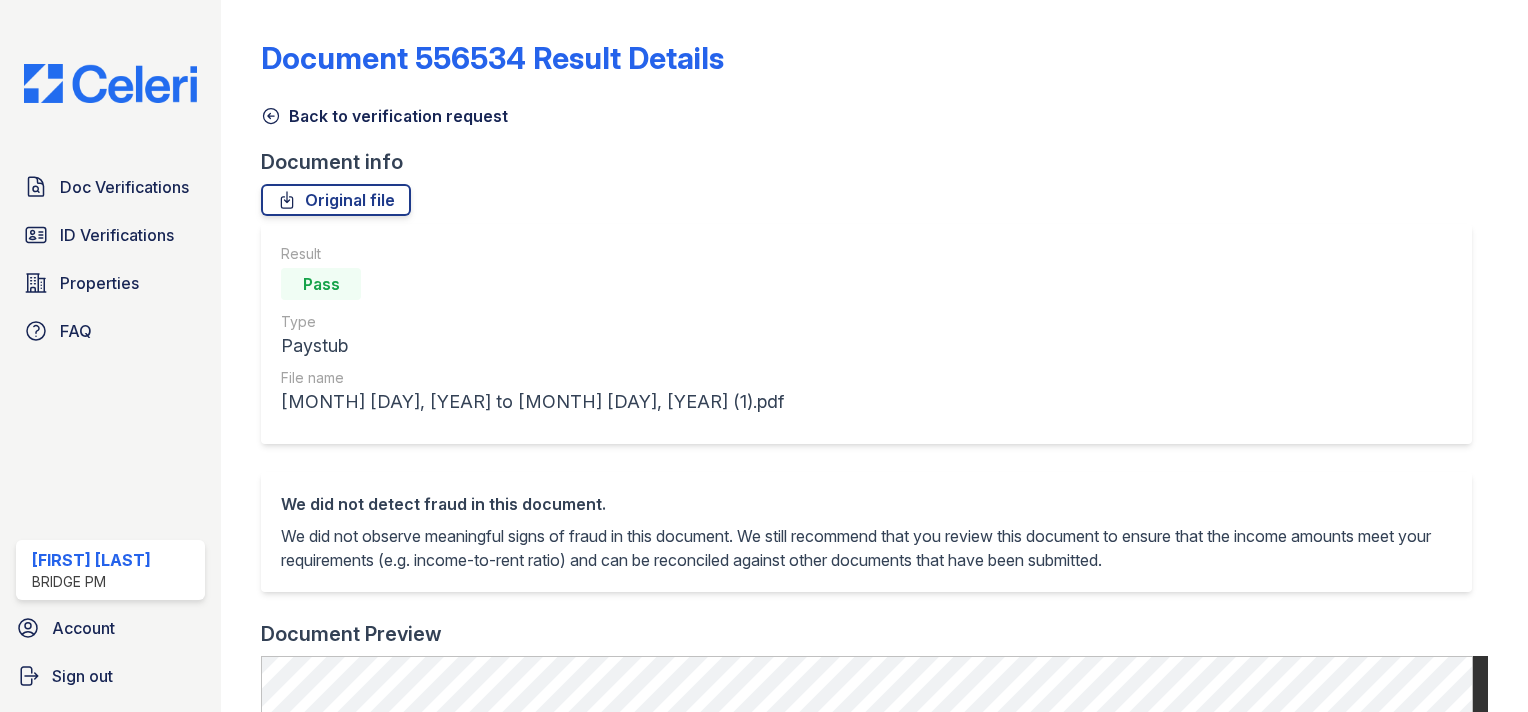 scroll, scrollTop: 0, scrollLeft: 0, axis: both 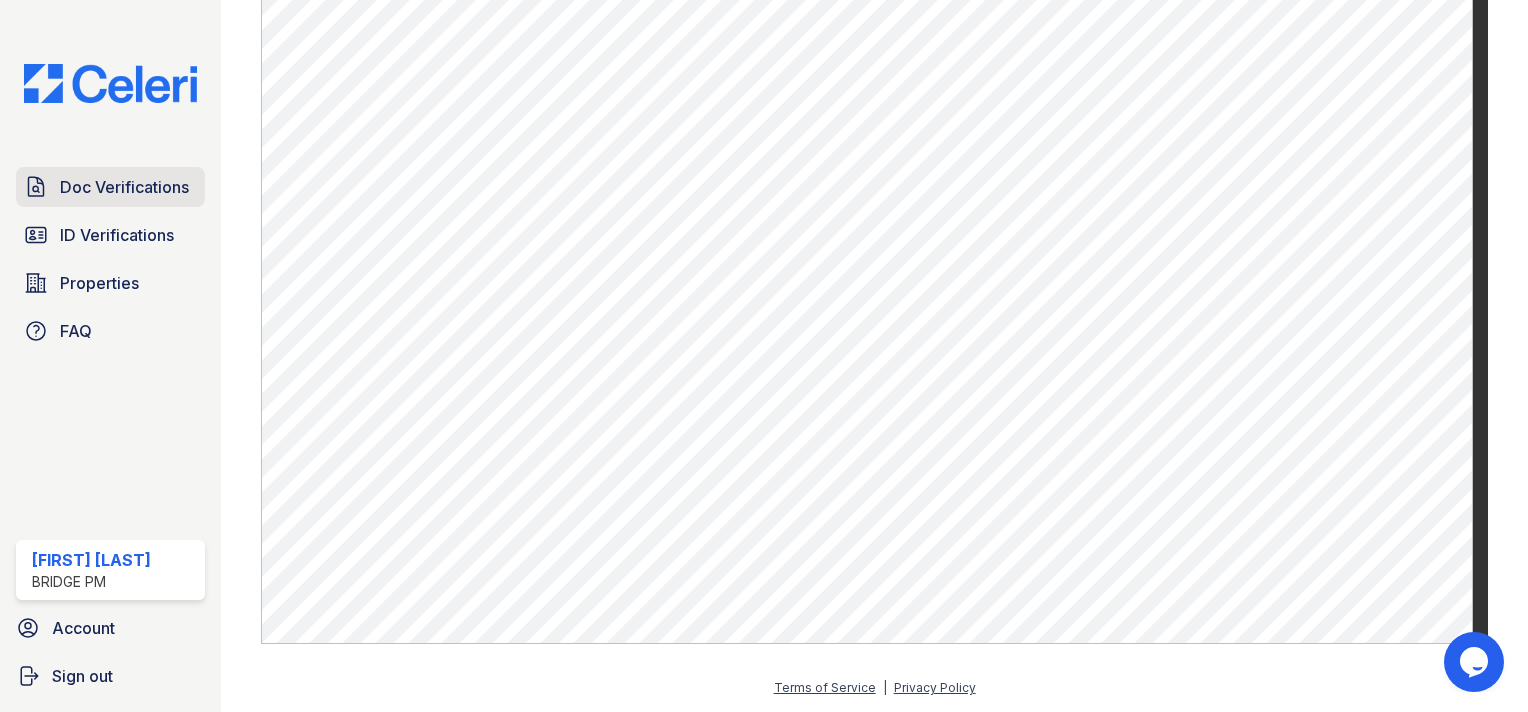 click on "Doc Verifications" at bounding box center [124, 187] 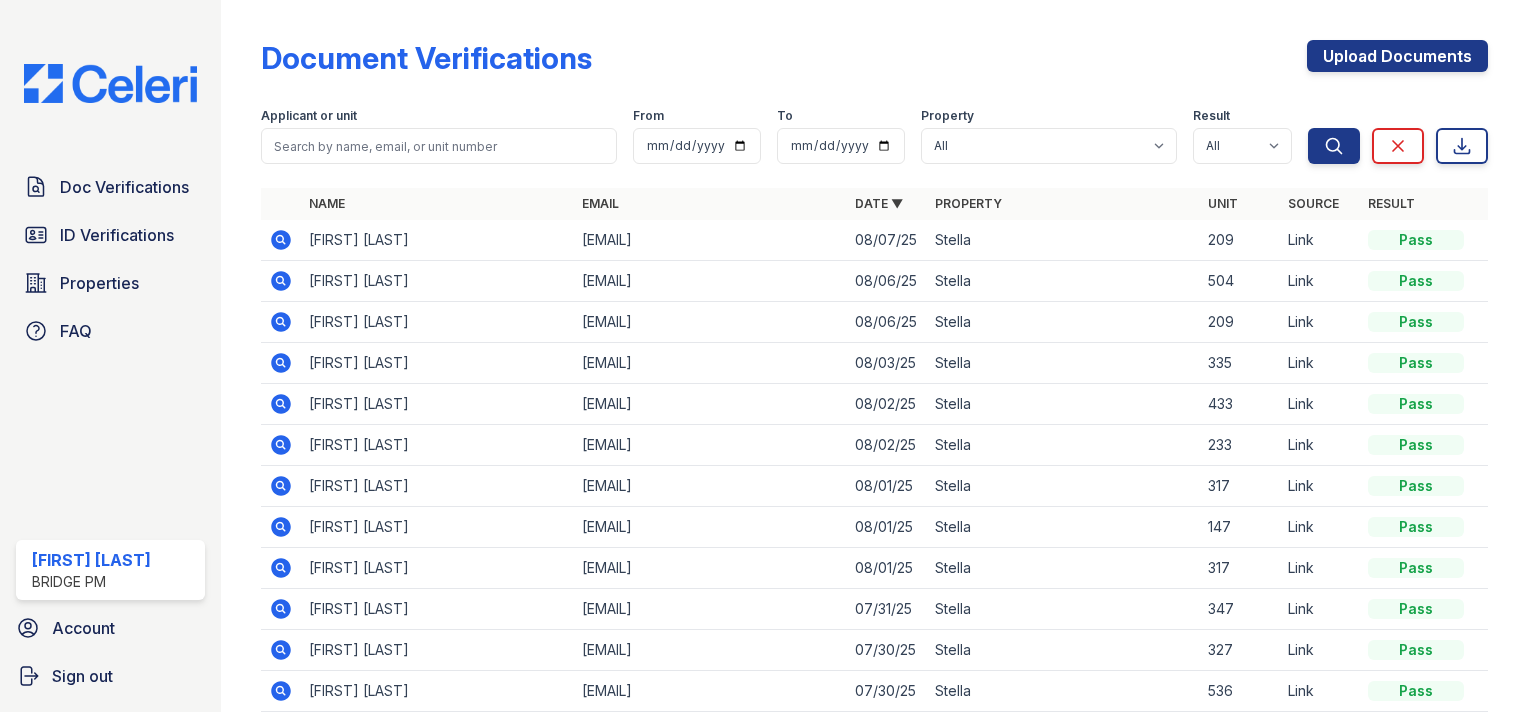 click 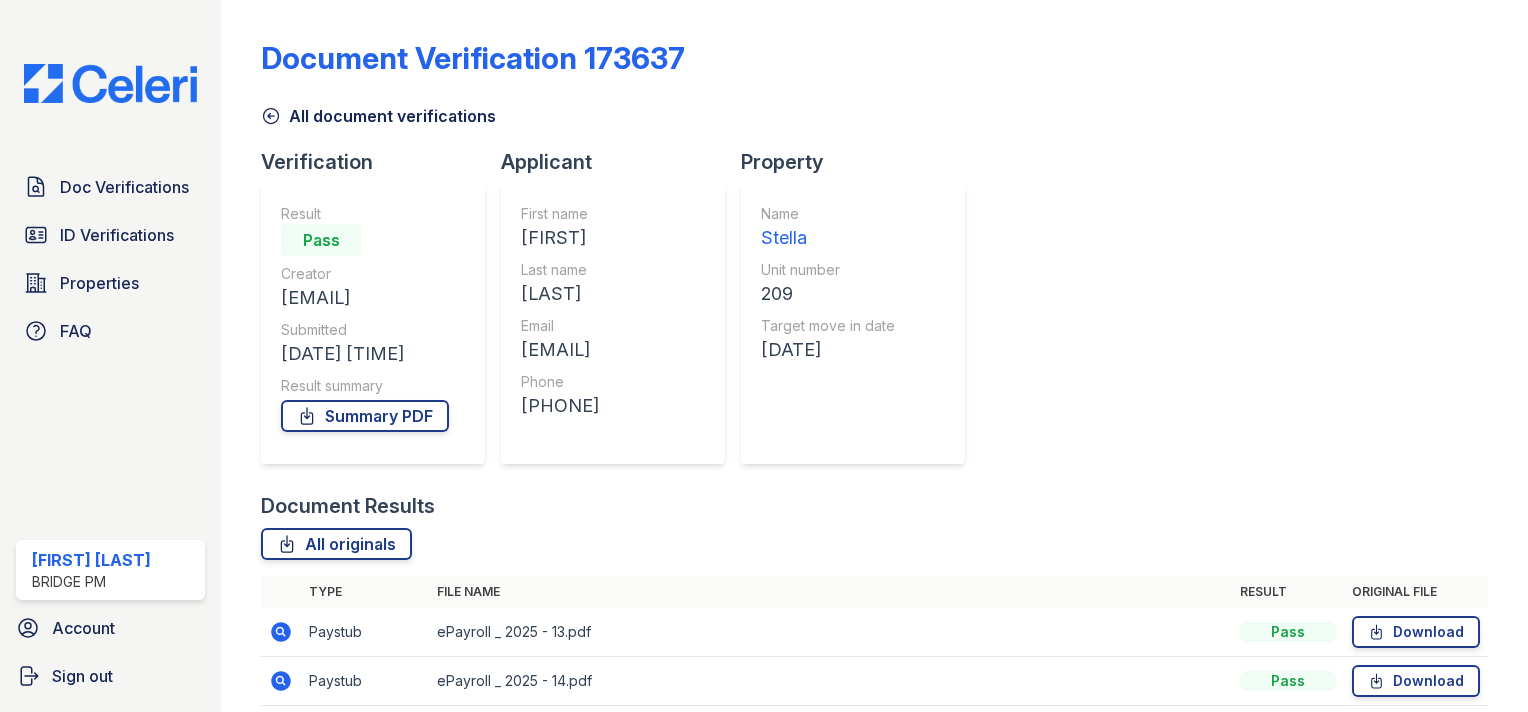 scroll, scrollTop: 0, scrollLeft: 0, axis: both 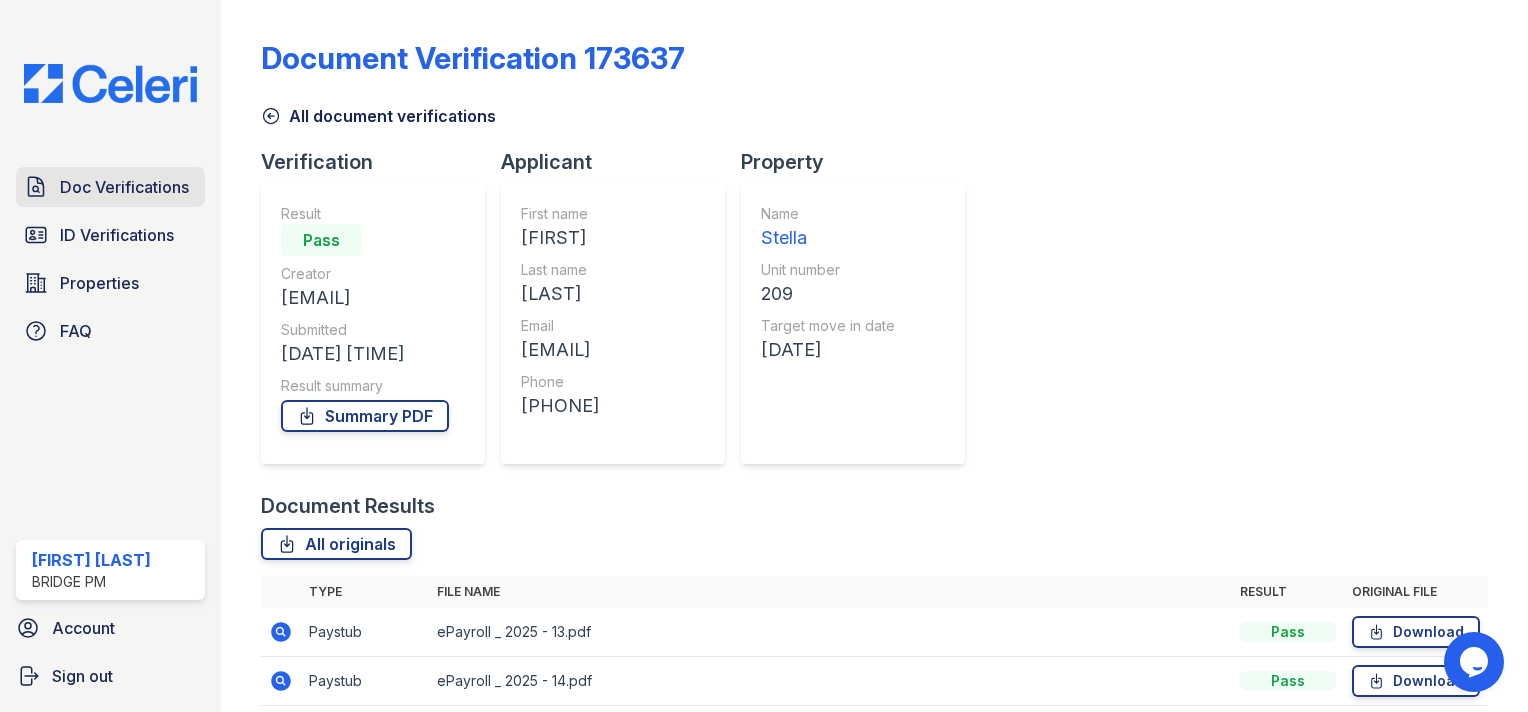 click on "Doc Verifications" at bounding box center [124, 187] 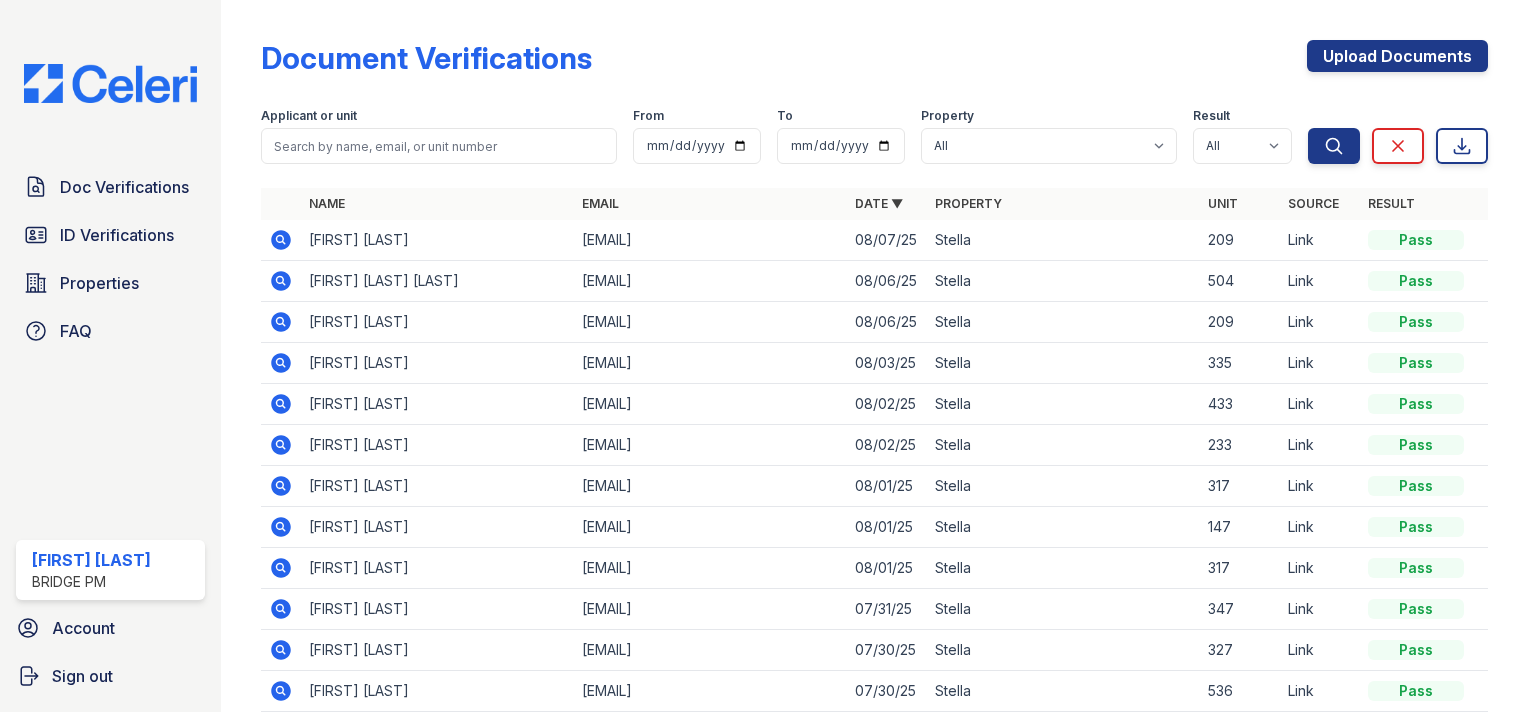 click 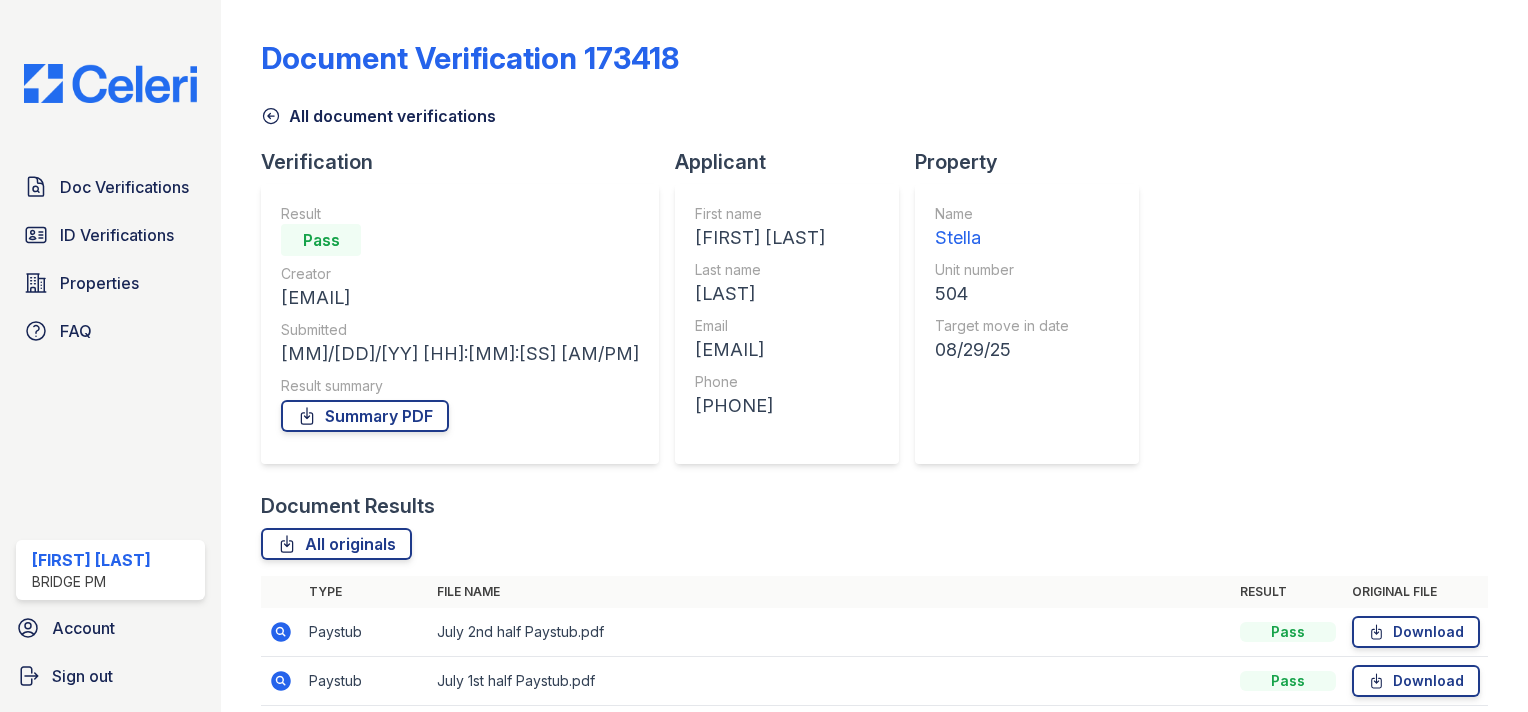 scroll, scrollTop: 0, scrollLeft: 0, axis: both 